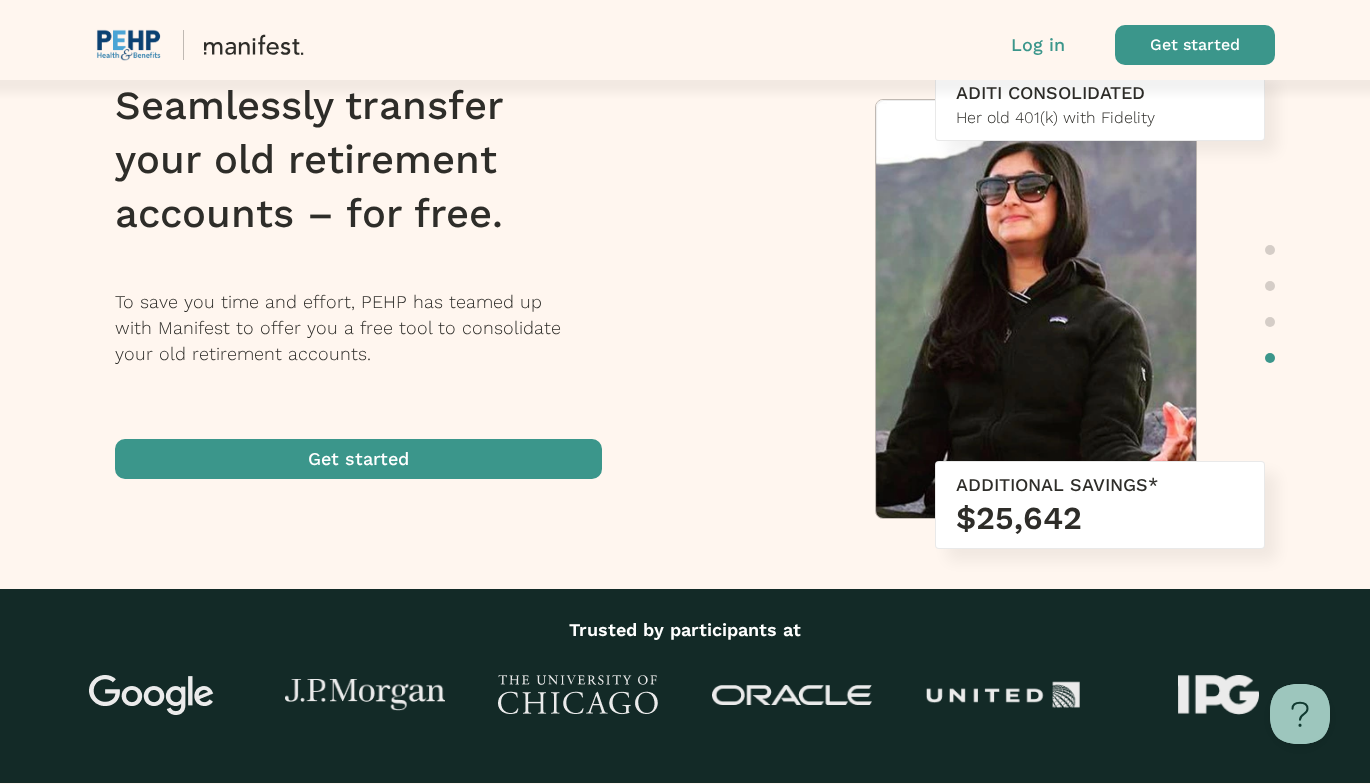 scroll, scrollTop: 0, scrollLeft: 0, axis: both 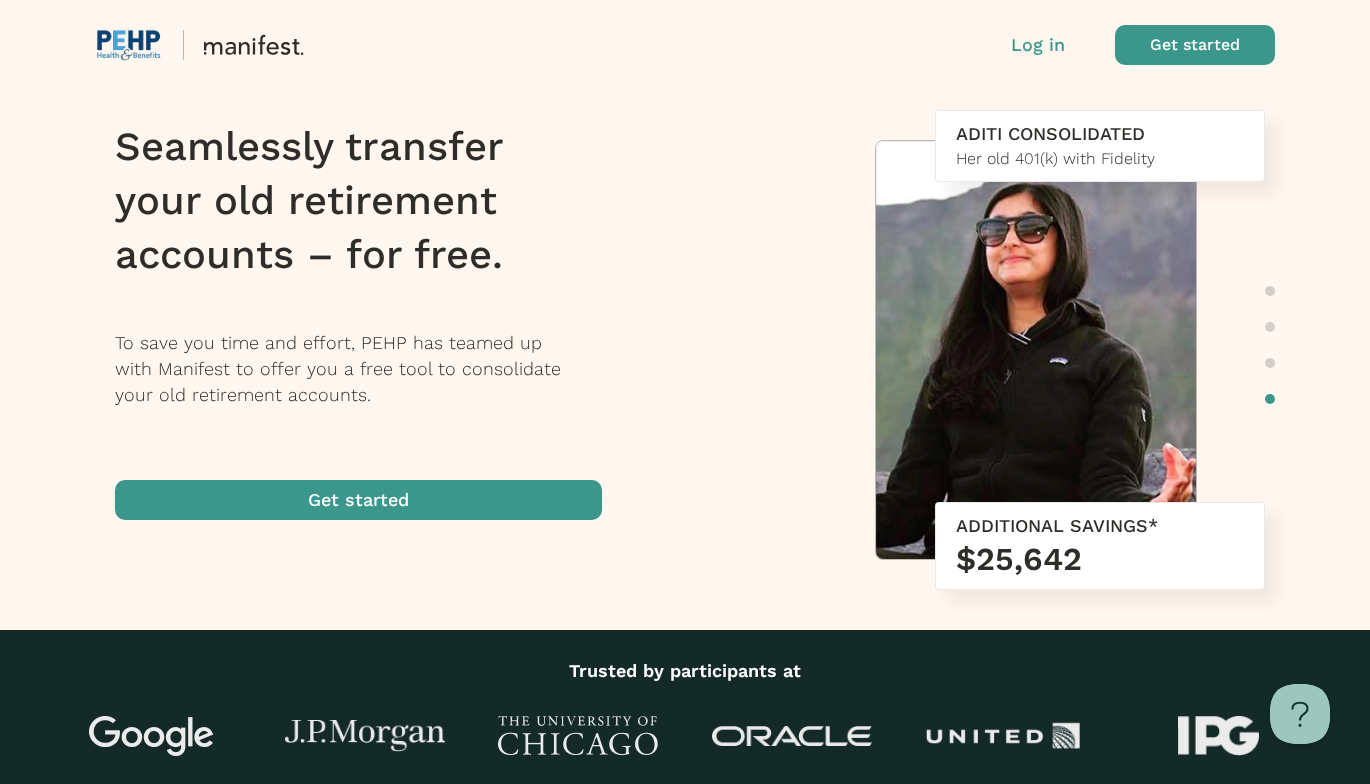click at bounding box center [358, 500] 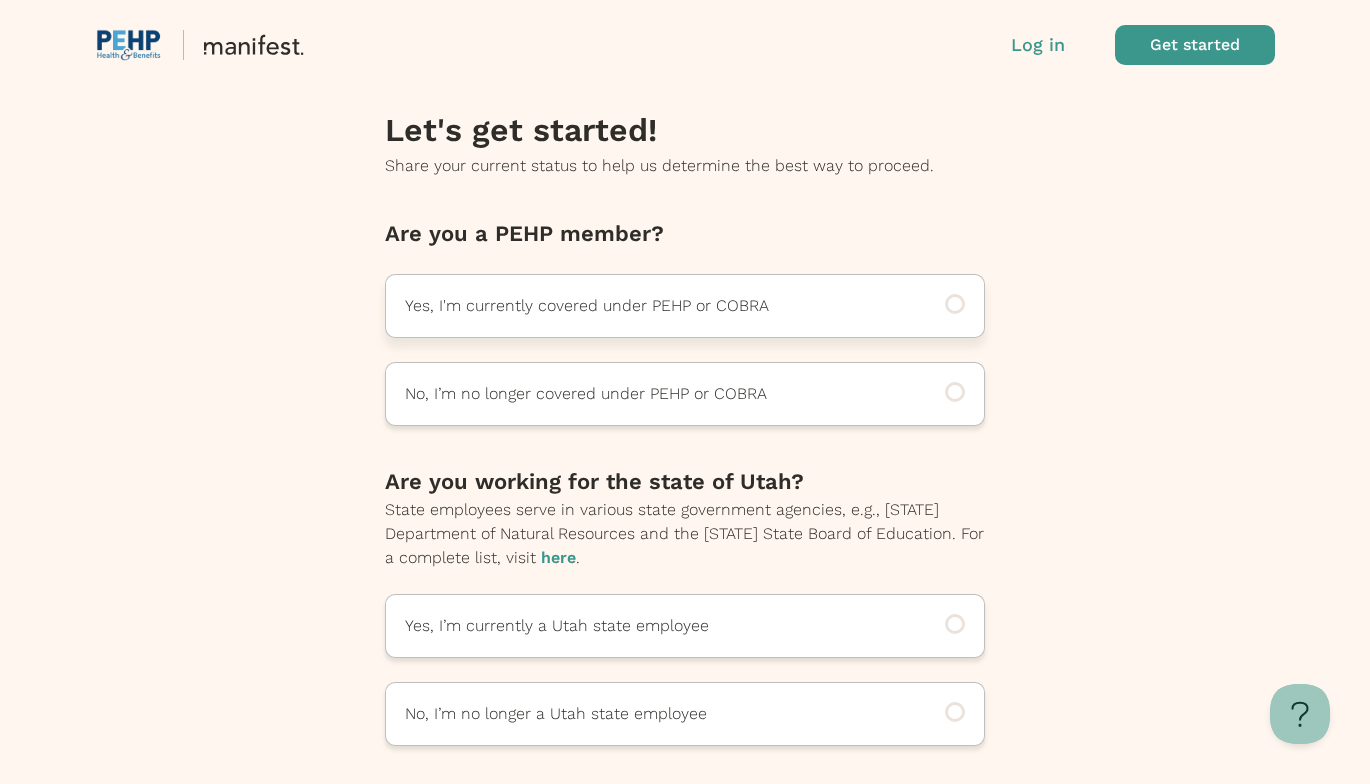 click on "Yes, I'm currently covered under PEHP or COBRA" at bounding box center (657, 306) 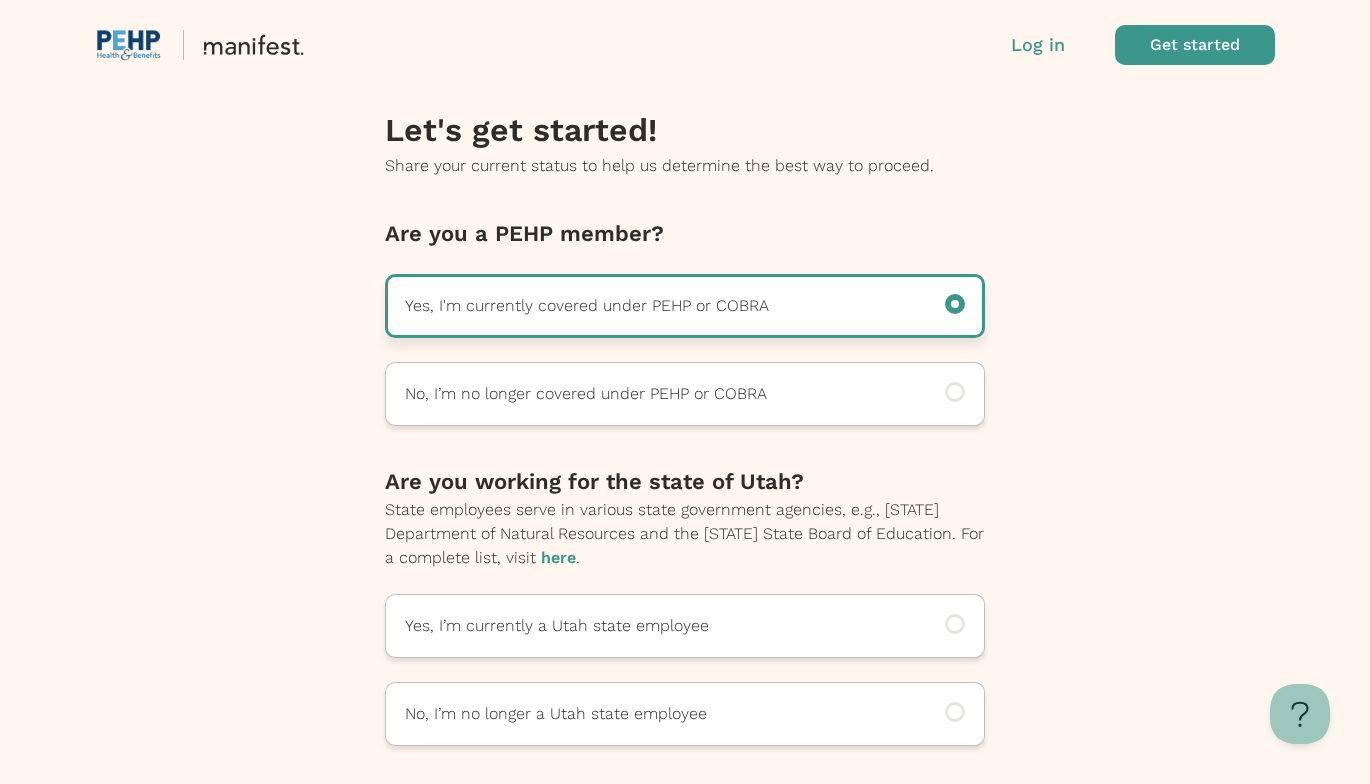 click 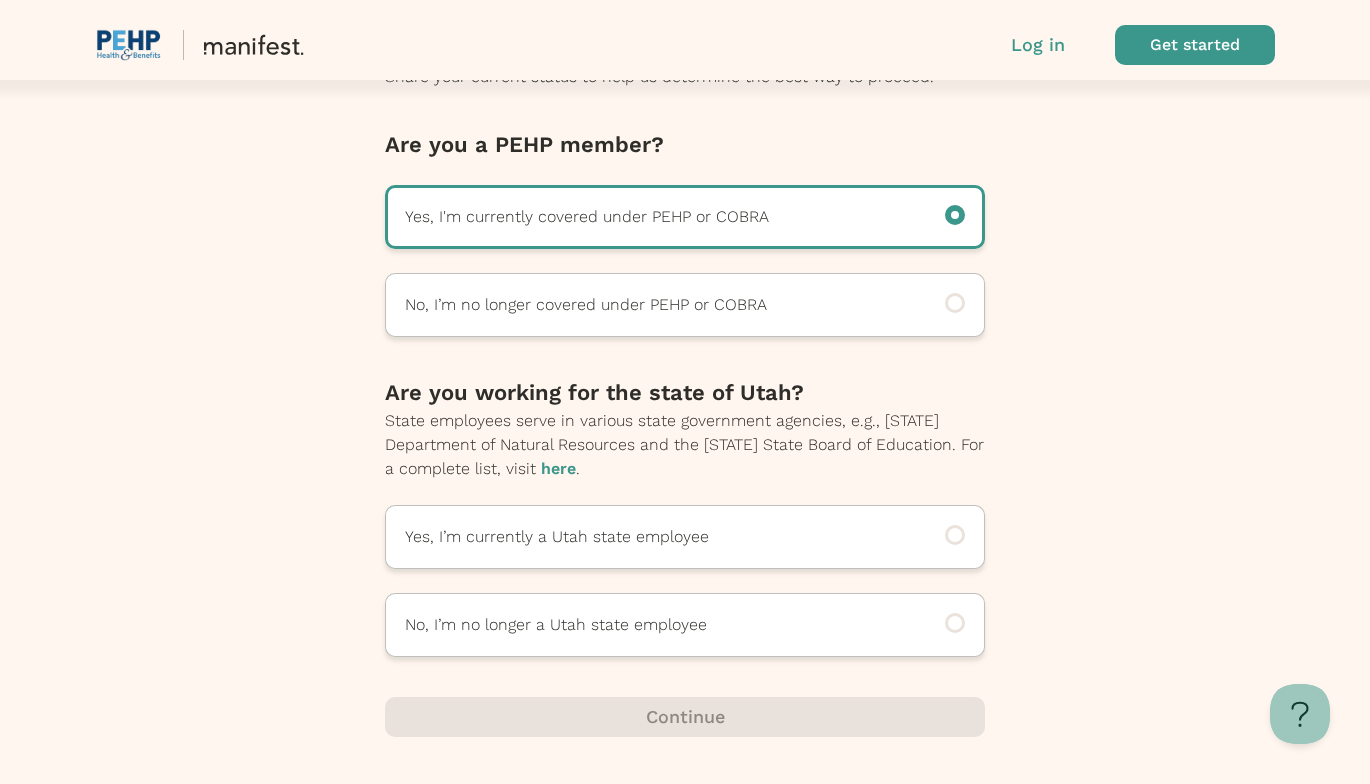 scroll, scrollTop: 102, scrollLeft: 0, axis: vertical 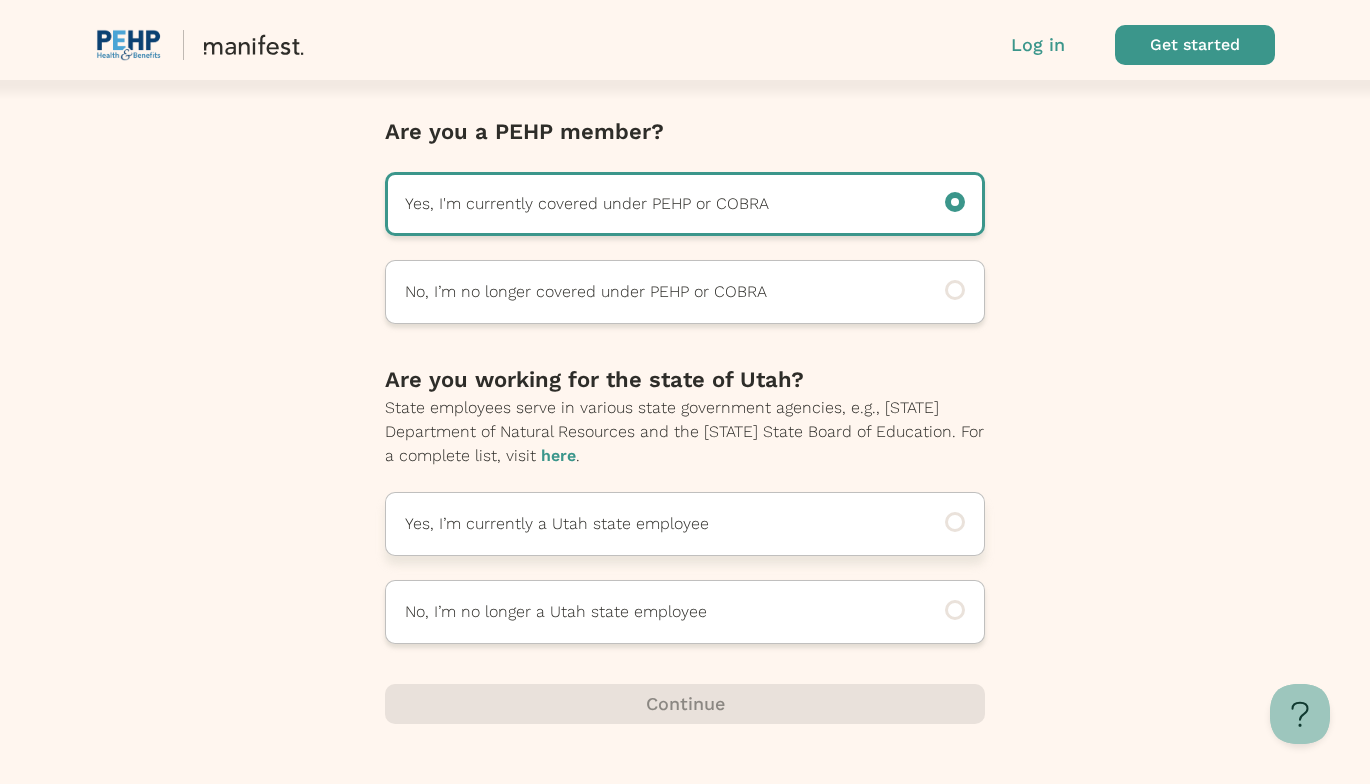 click on "Yes, I’m currently a Utah state employee" at bounding box center [685, 524] 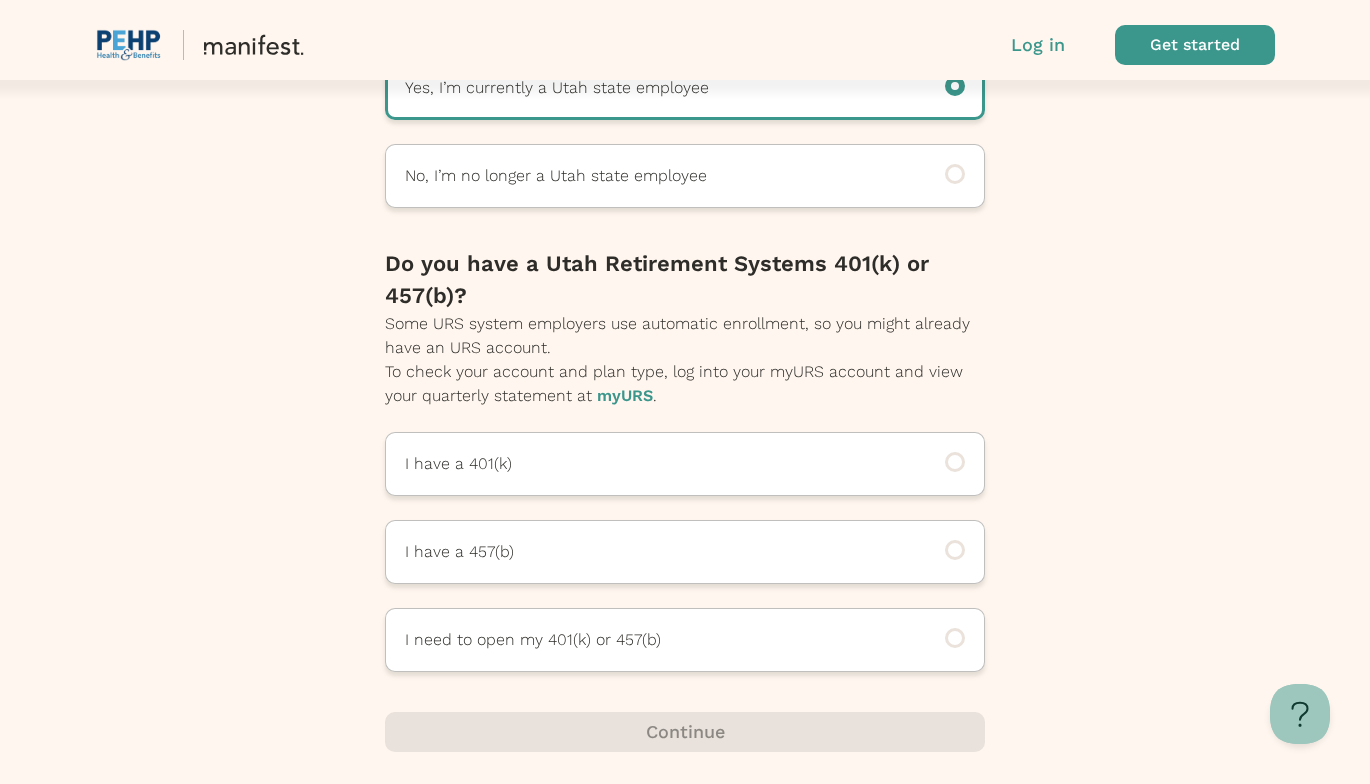 scroll, scrollTop: 566, scrollLeft: 0, axis: vertical 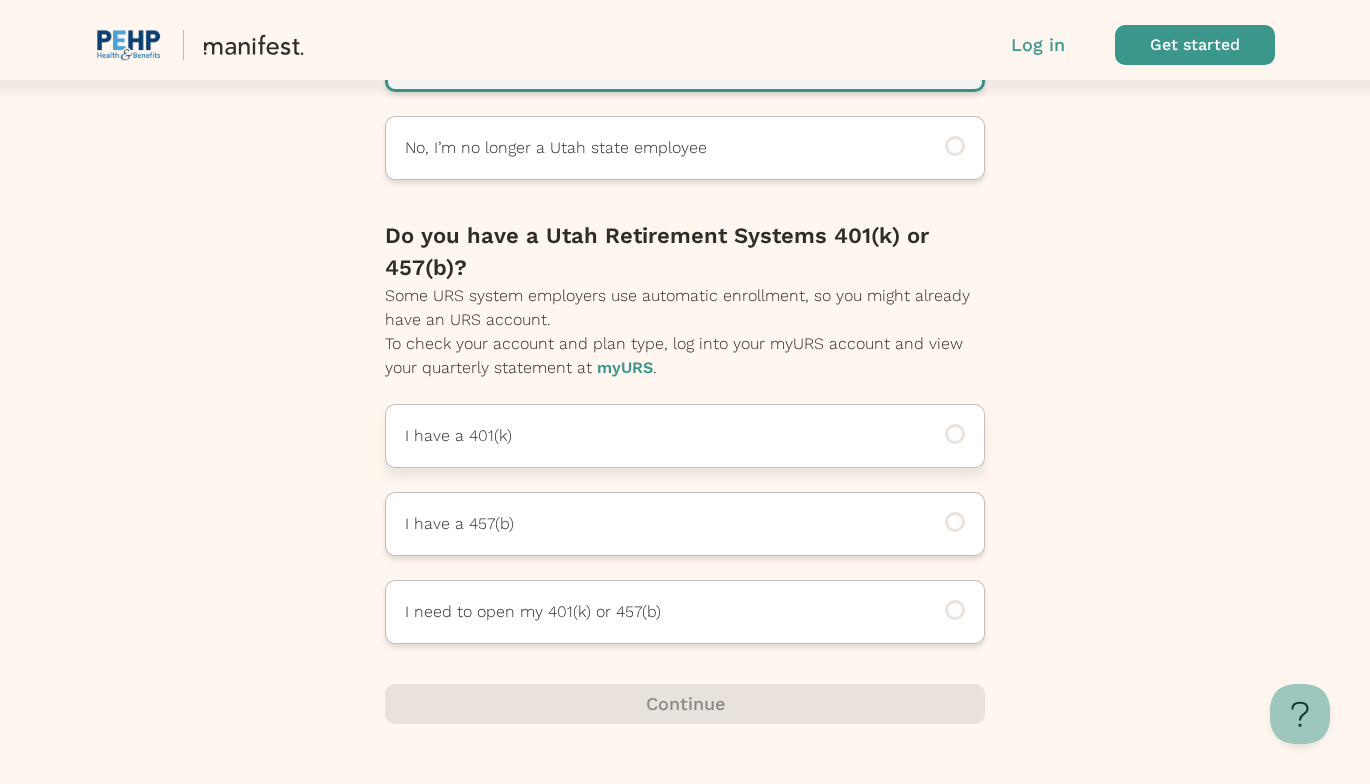 click on "I have a 401(k)" at bounding box center [657, 436] 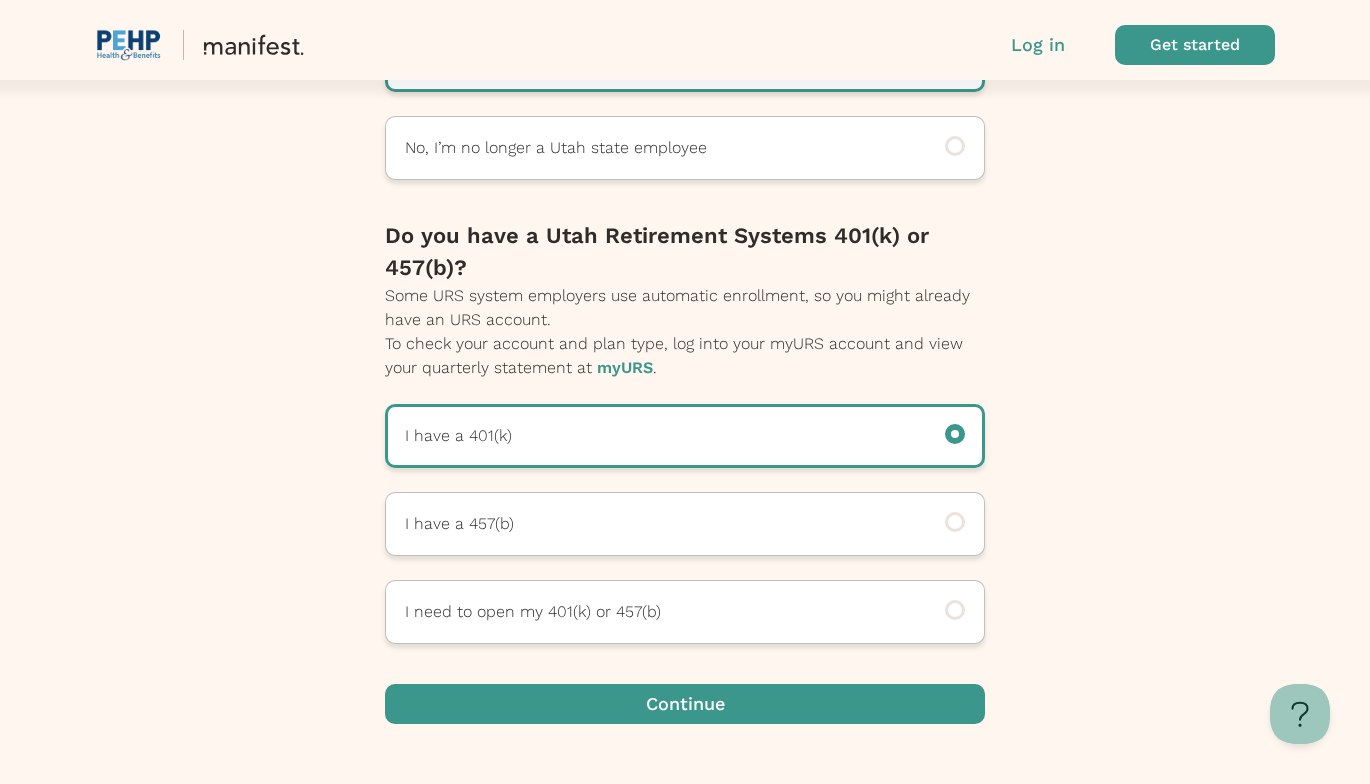 click at bounding box center [685, 704] 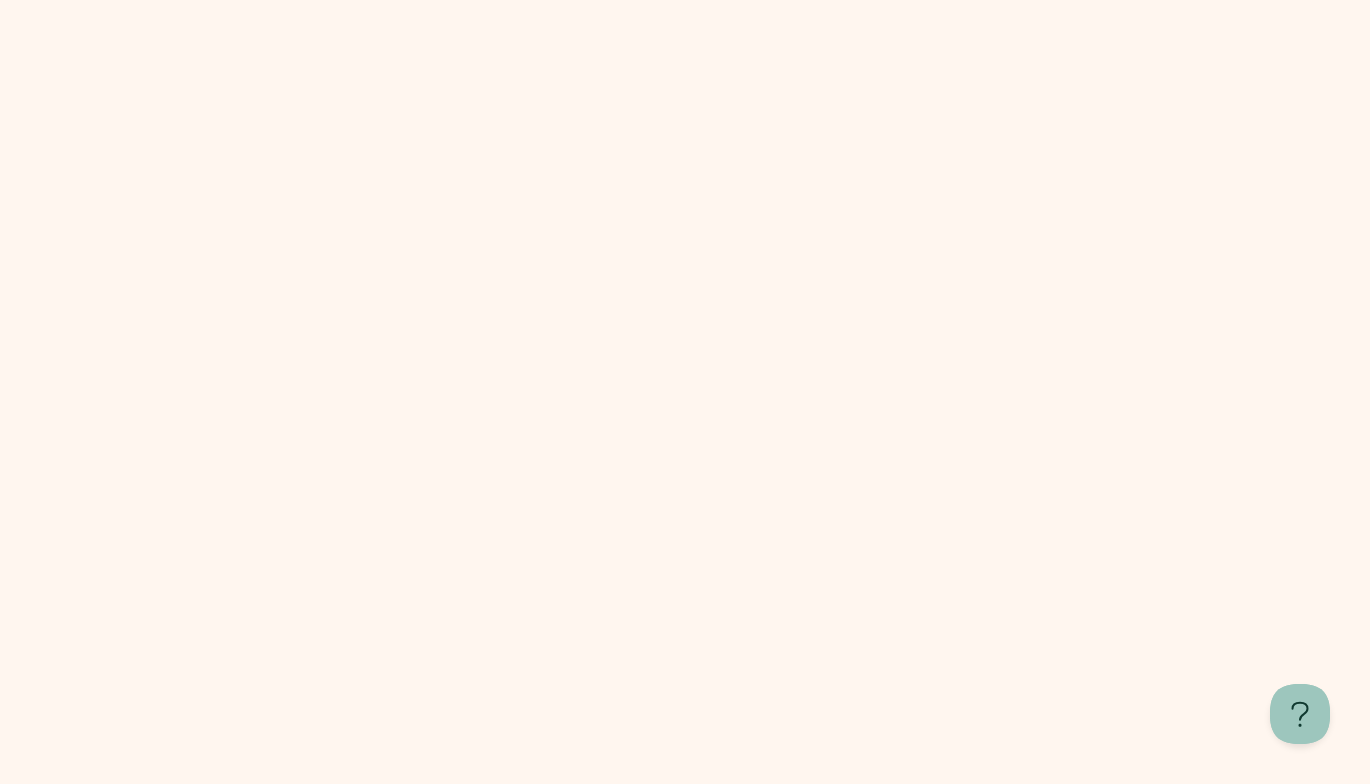 scroll, scrollTop: 0, scrollLeft: 0, axis: both 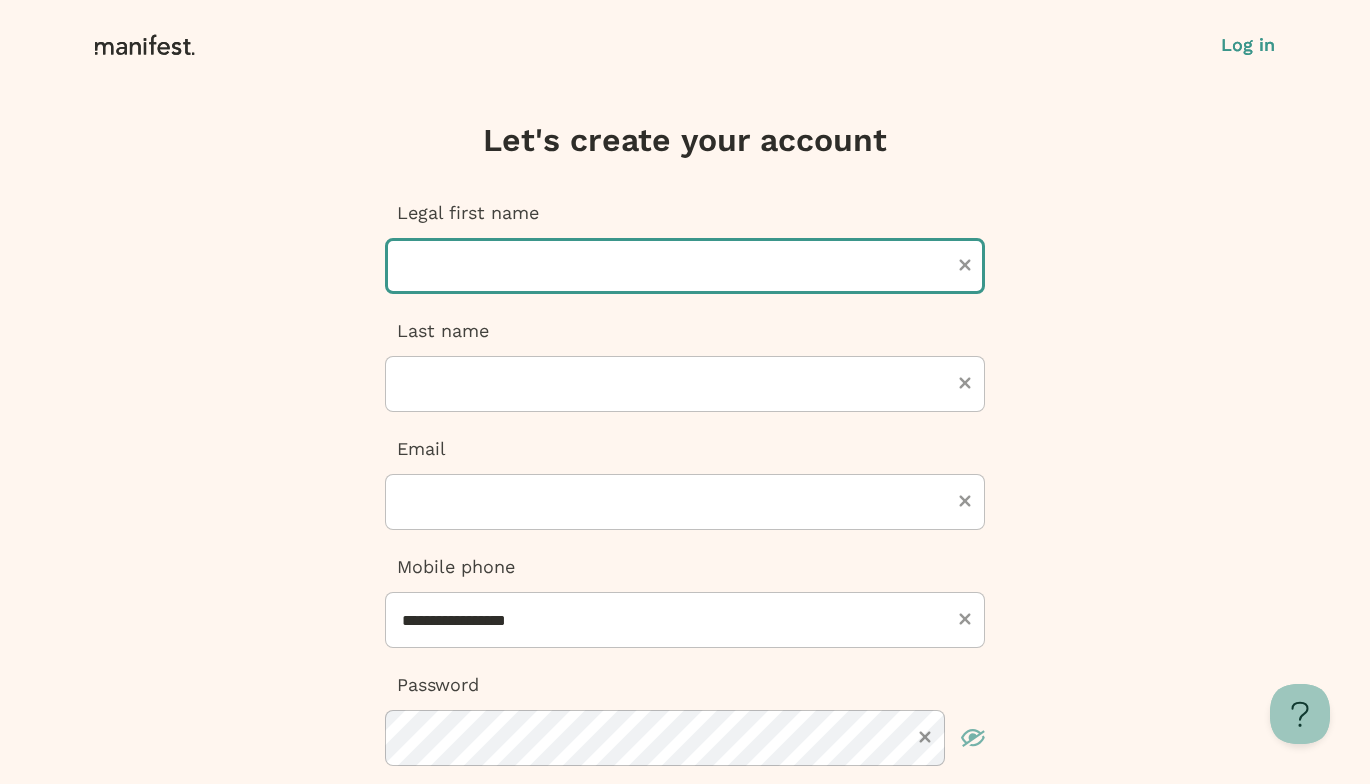 click at bounding box center (685, 266) 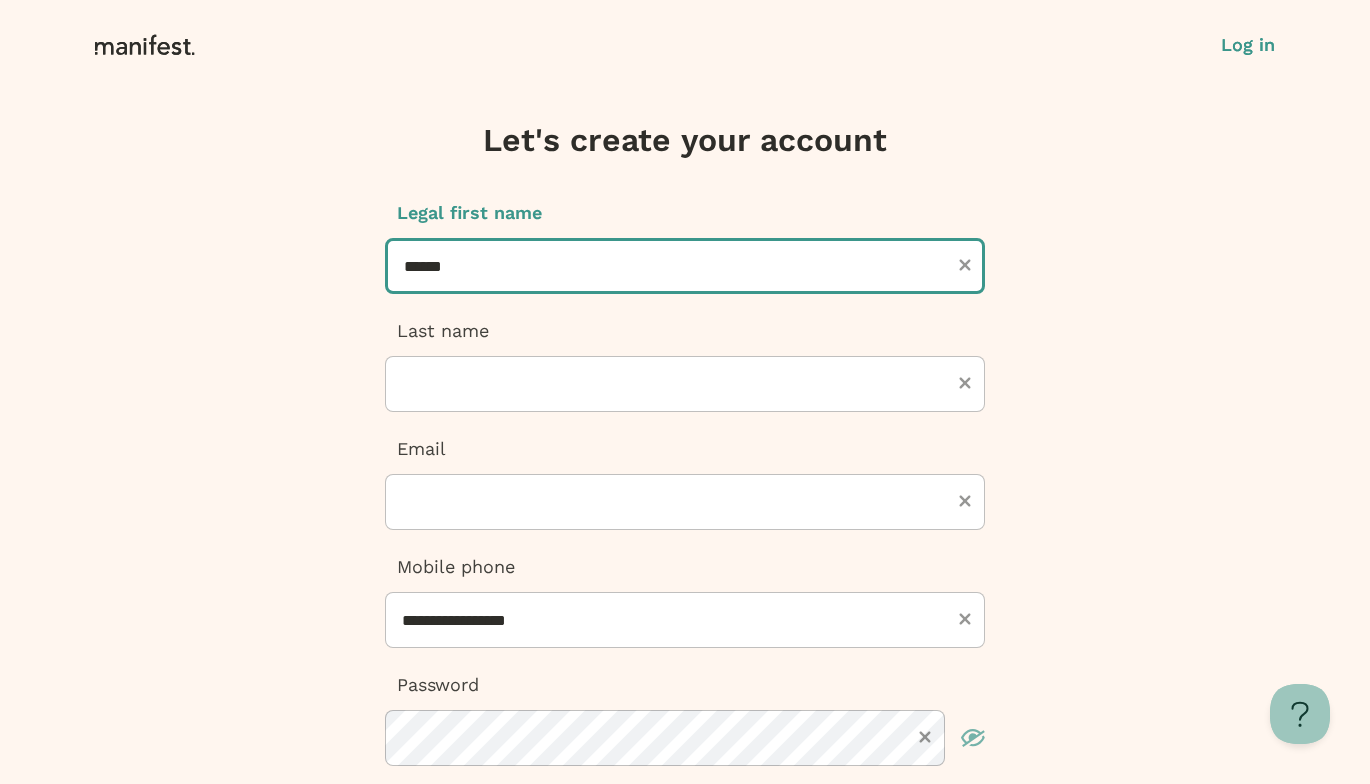 type on "******" 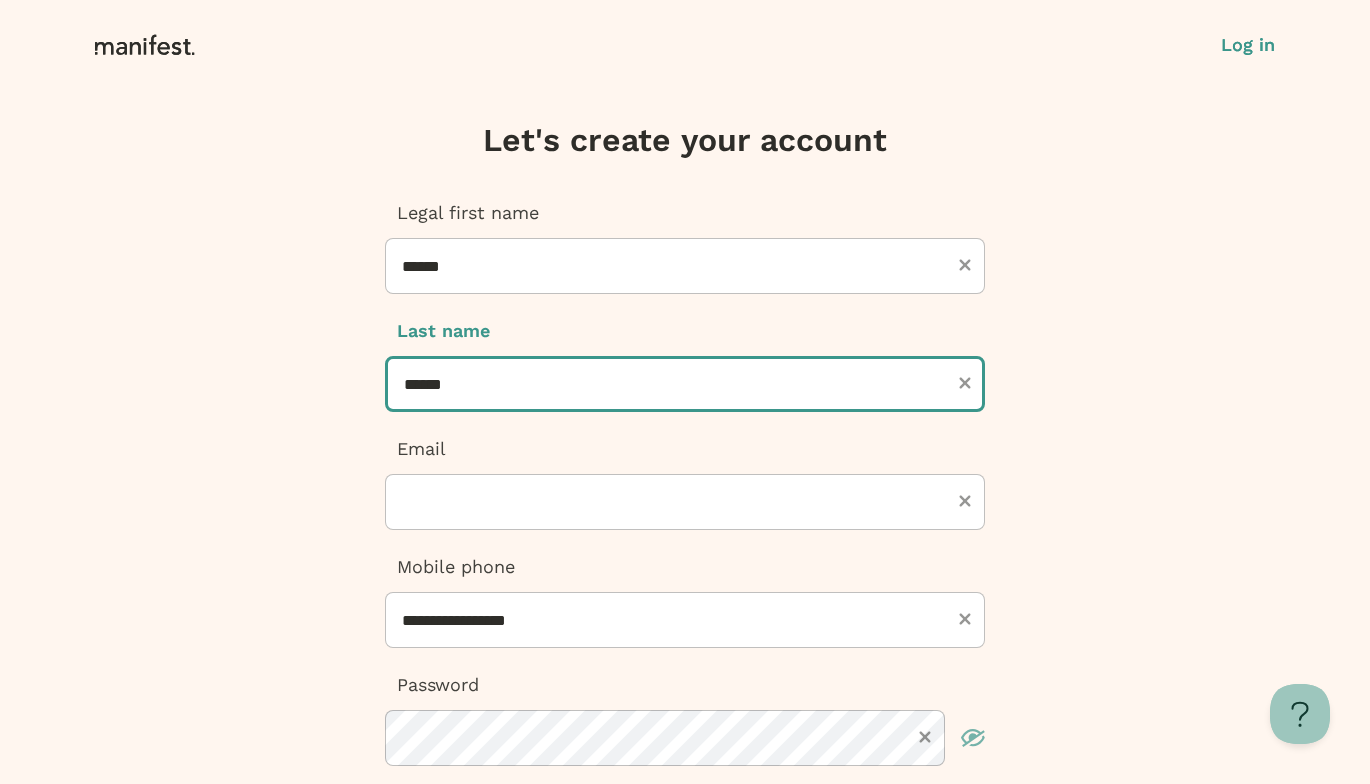 type on "******" 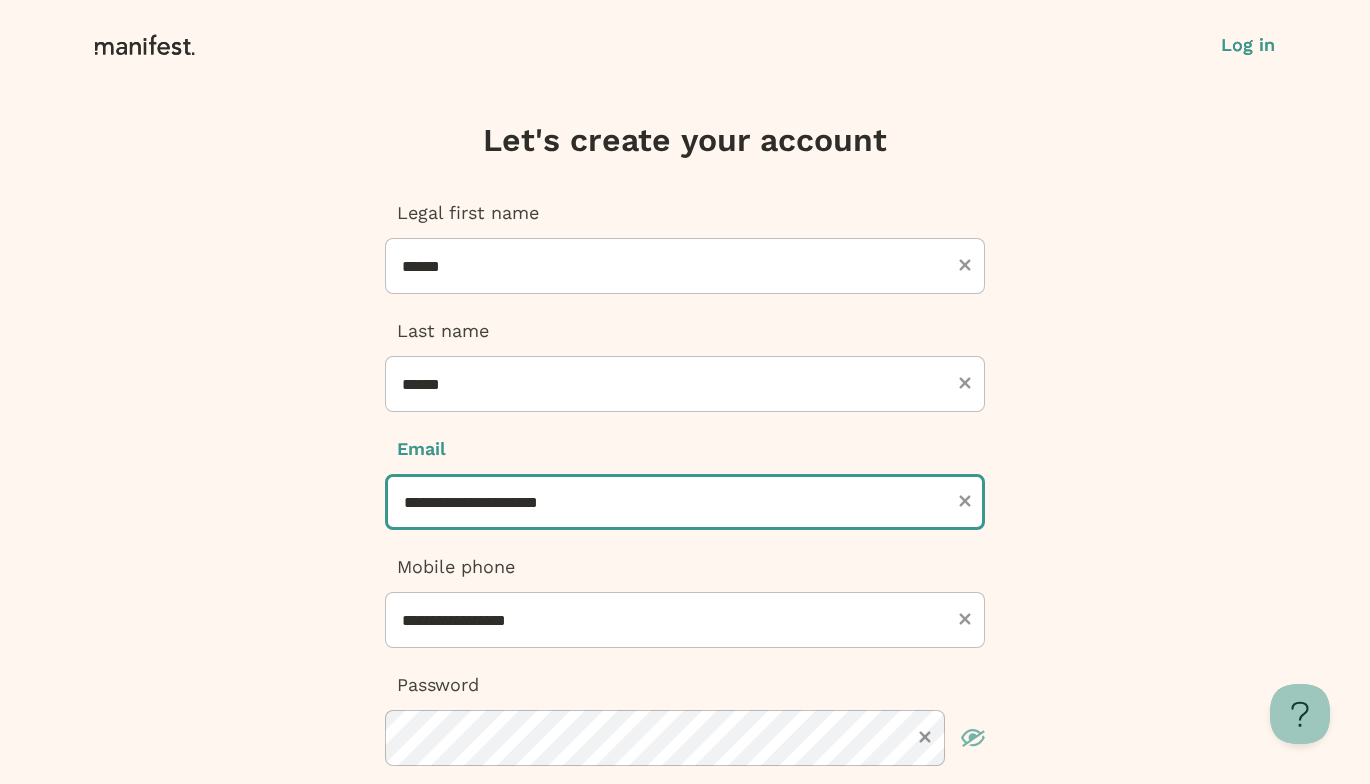 type on "**********" 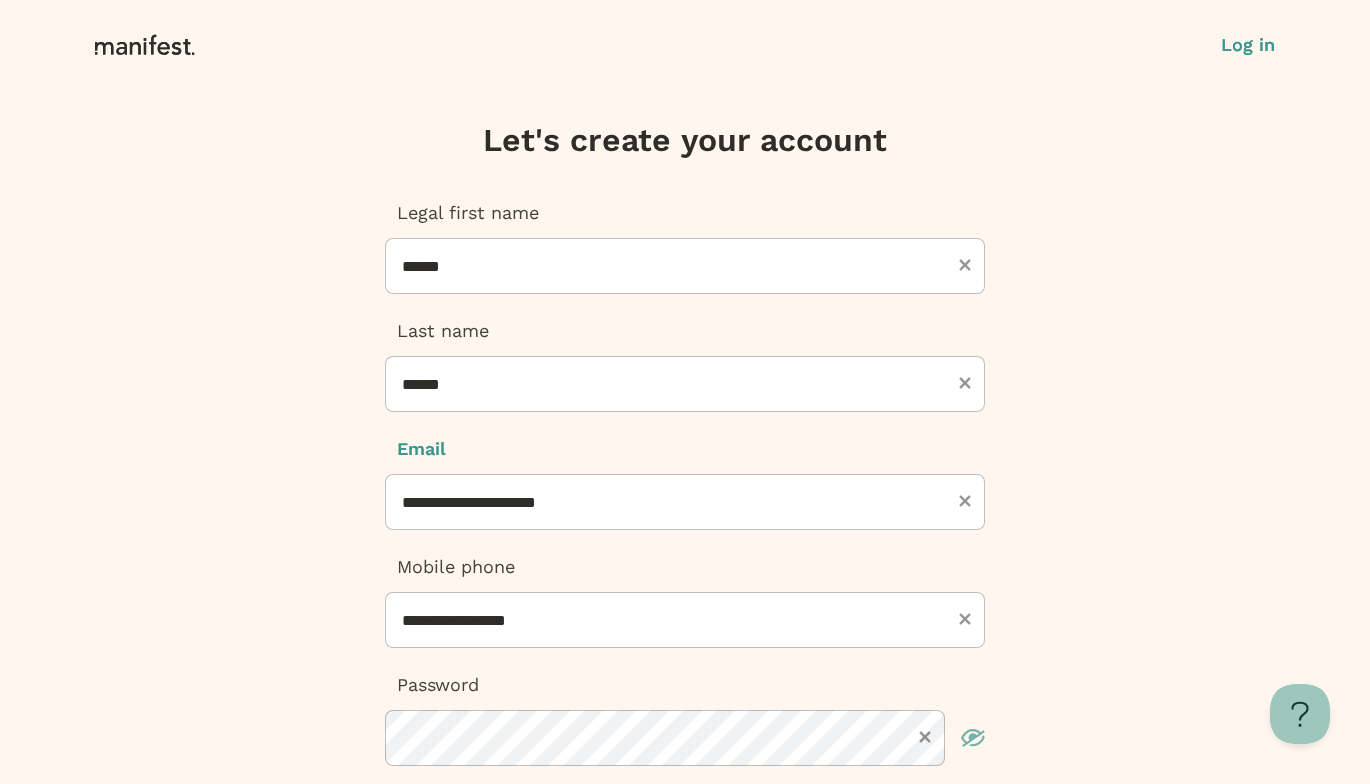 click on "Log in Log in Let's create your account Legal first name     [FIRST] Last name     [LAST] Email     [EMAIL] Mobile phone     [PHONE] Password     Confirm password     By checking the box, I agree to the Manifest   Terms of Service ,   Privacy Policy , and   User Agreement. Create account" at bounding box center (685, 576) 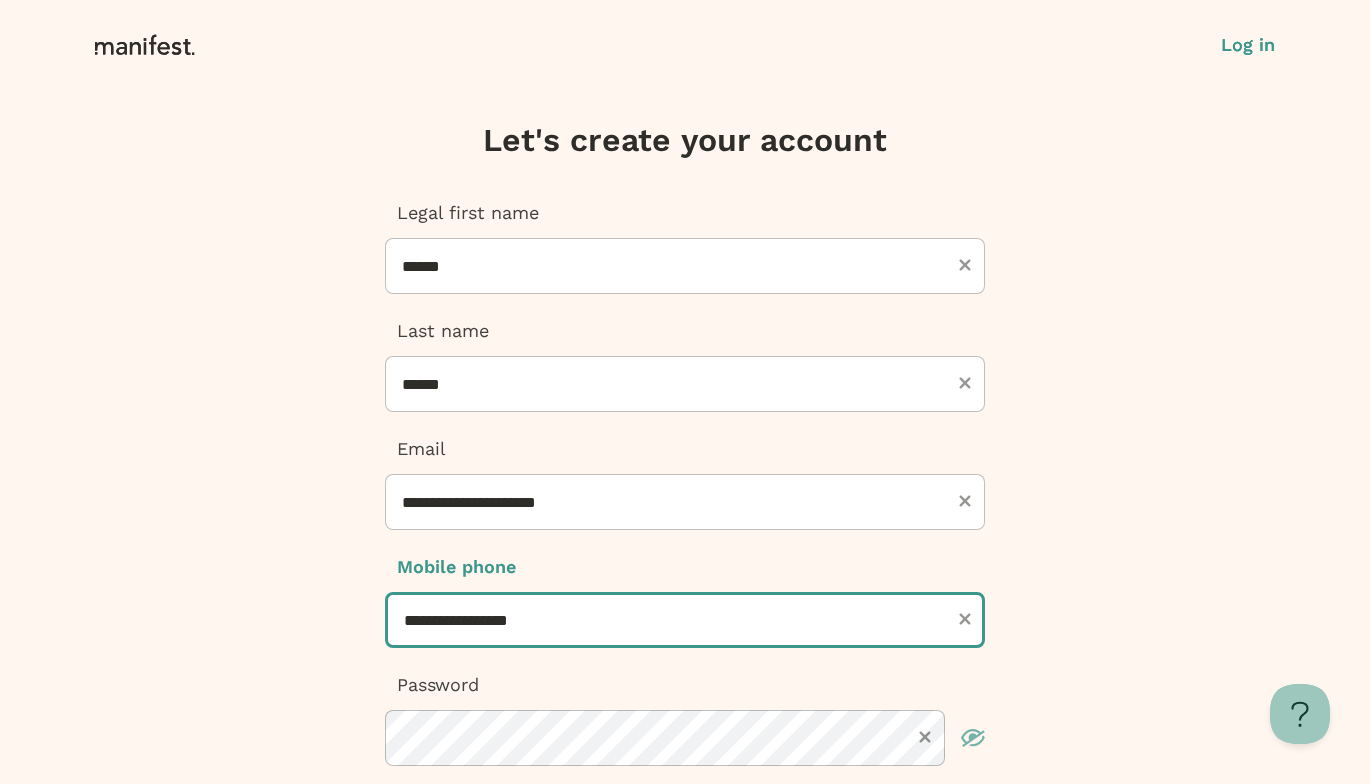 click on "**********" at bounding box center [685, 620] 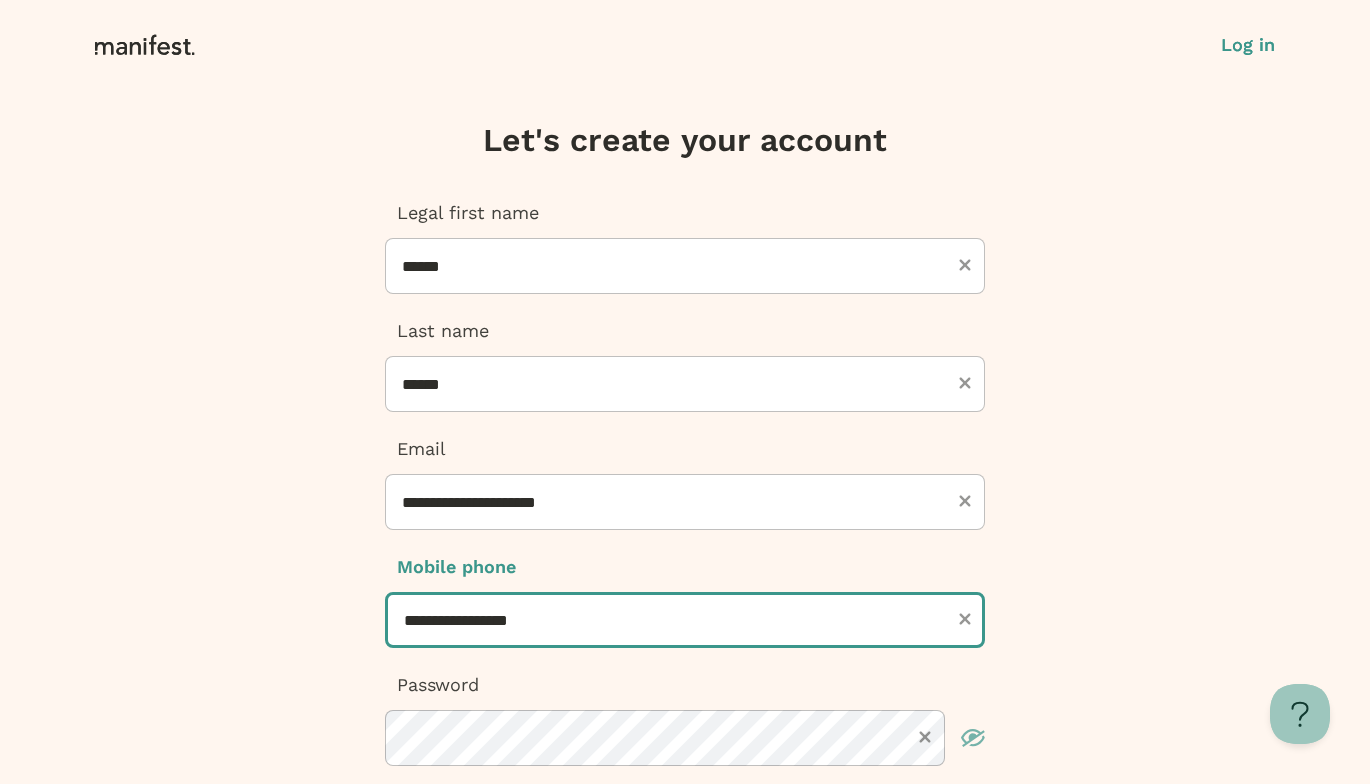 type on "***" 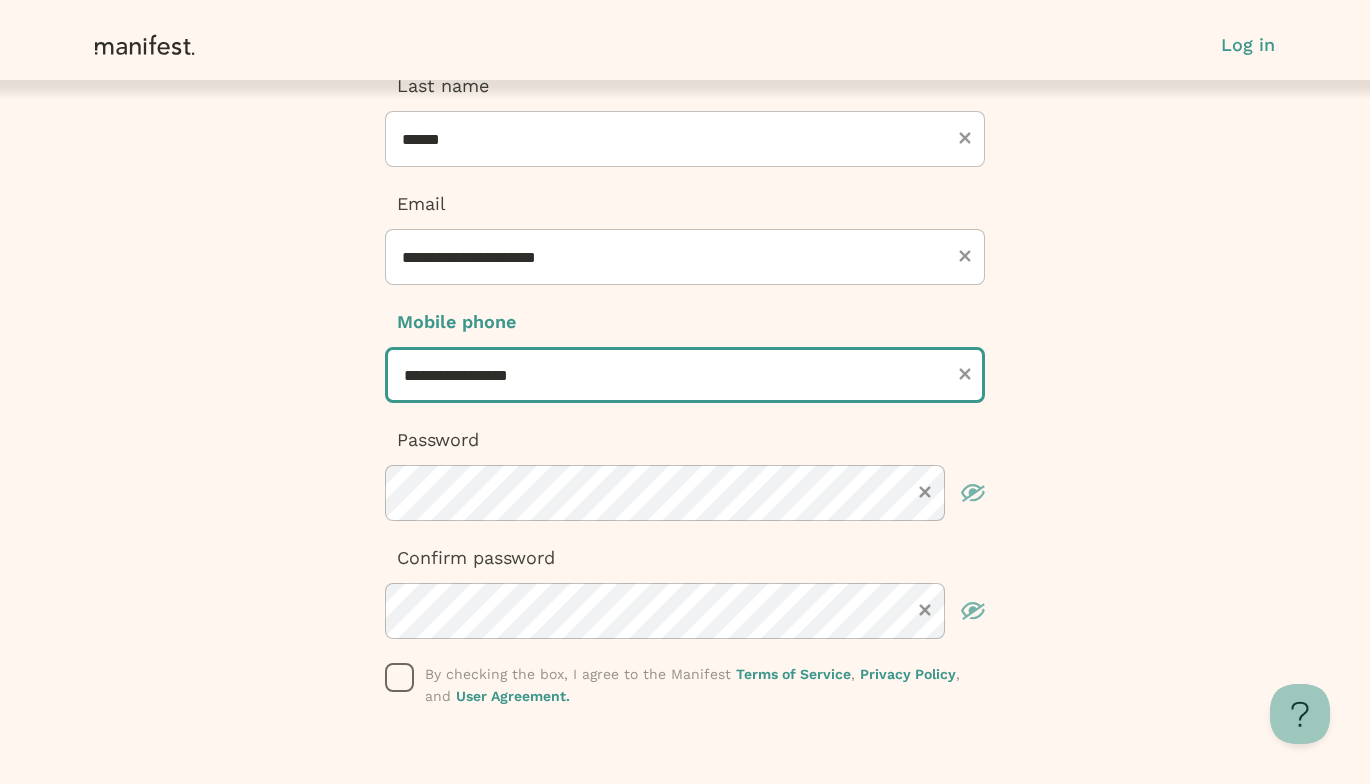 scroll, scrollTop: 368, scrollLeft: 0, axis: vertical 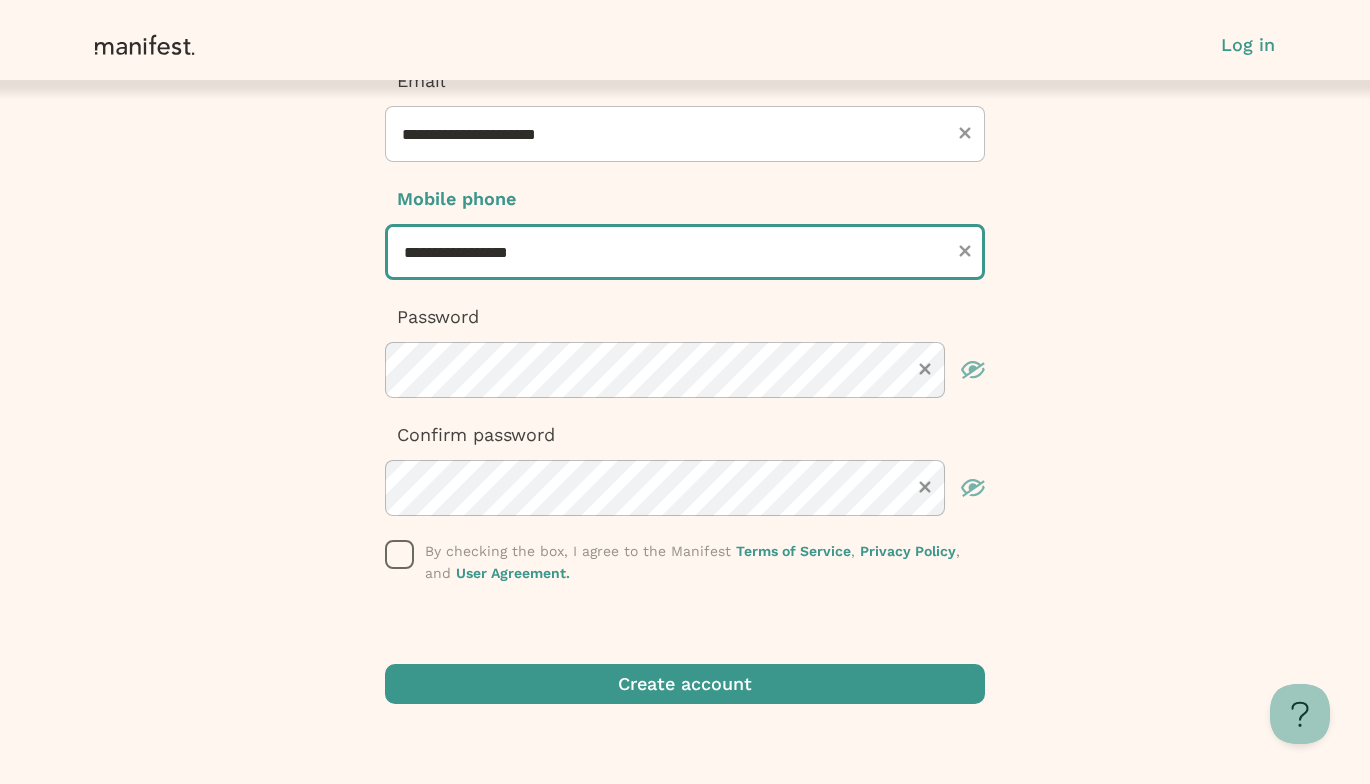 type on "**********" 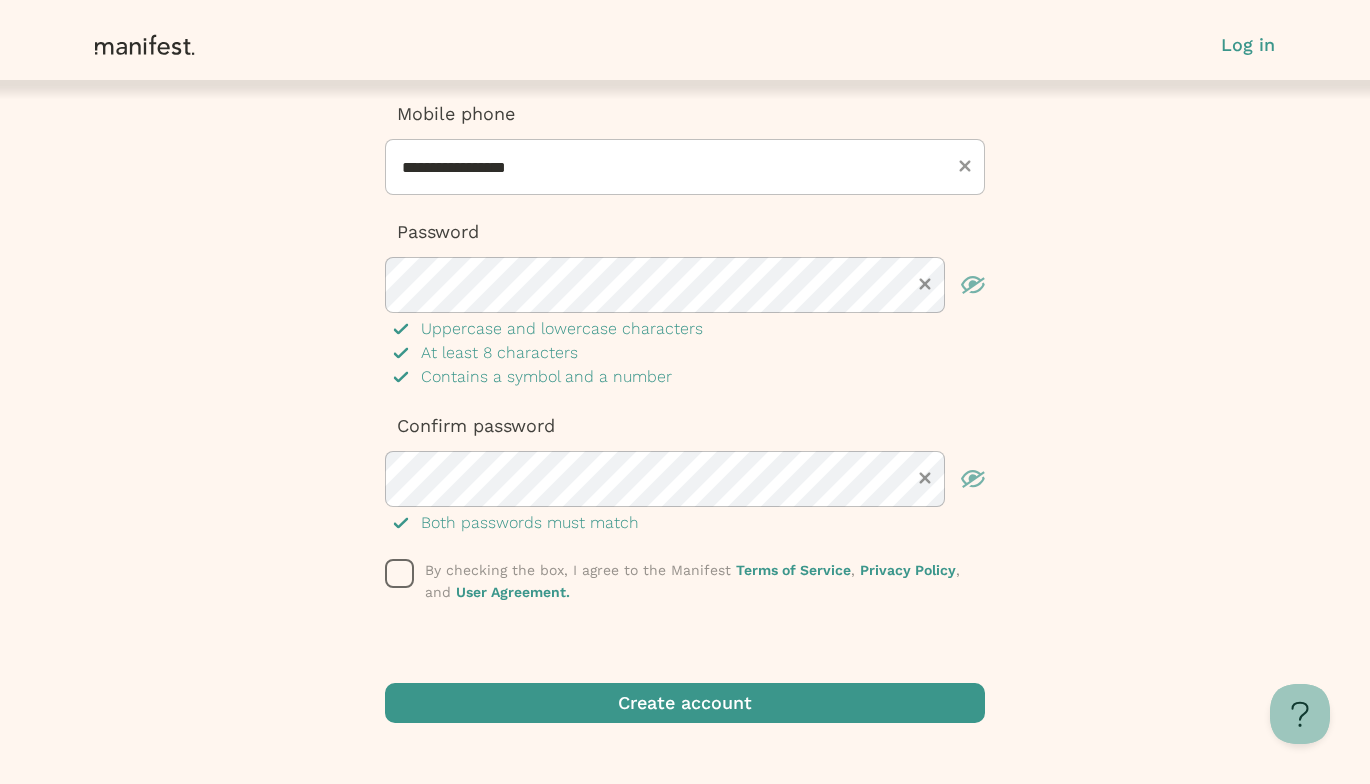 scroll, scrollTop: 472, scrollLeft: 0, axis: vertical 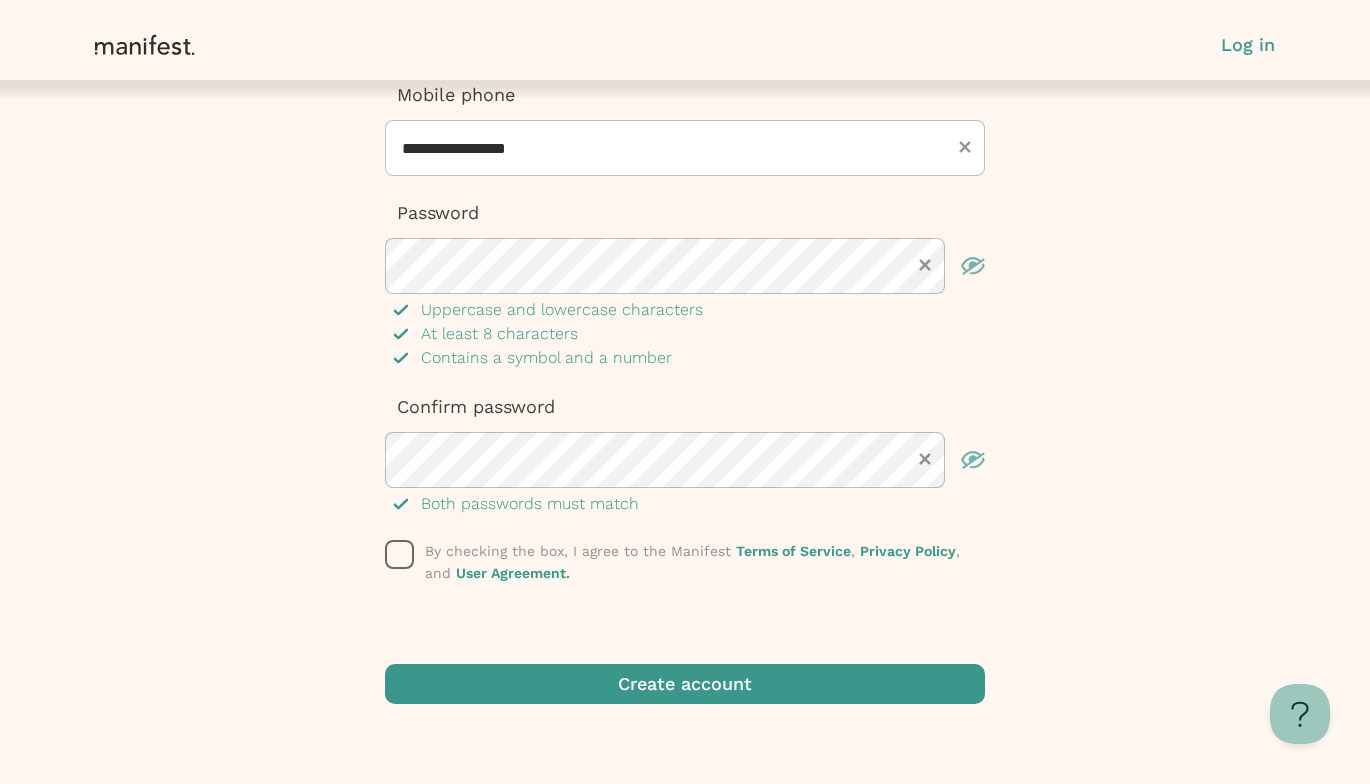 click 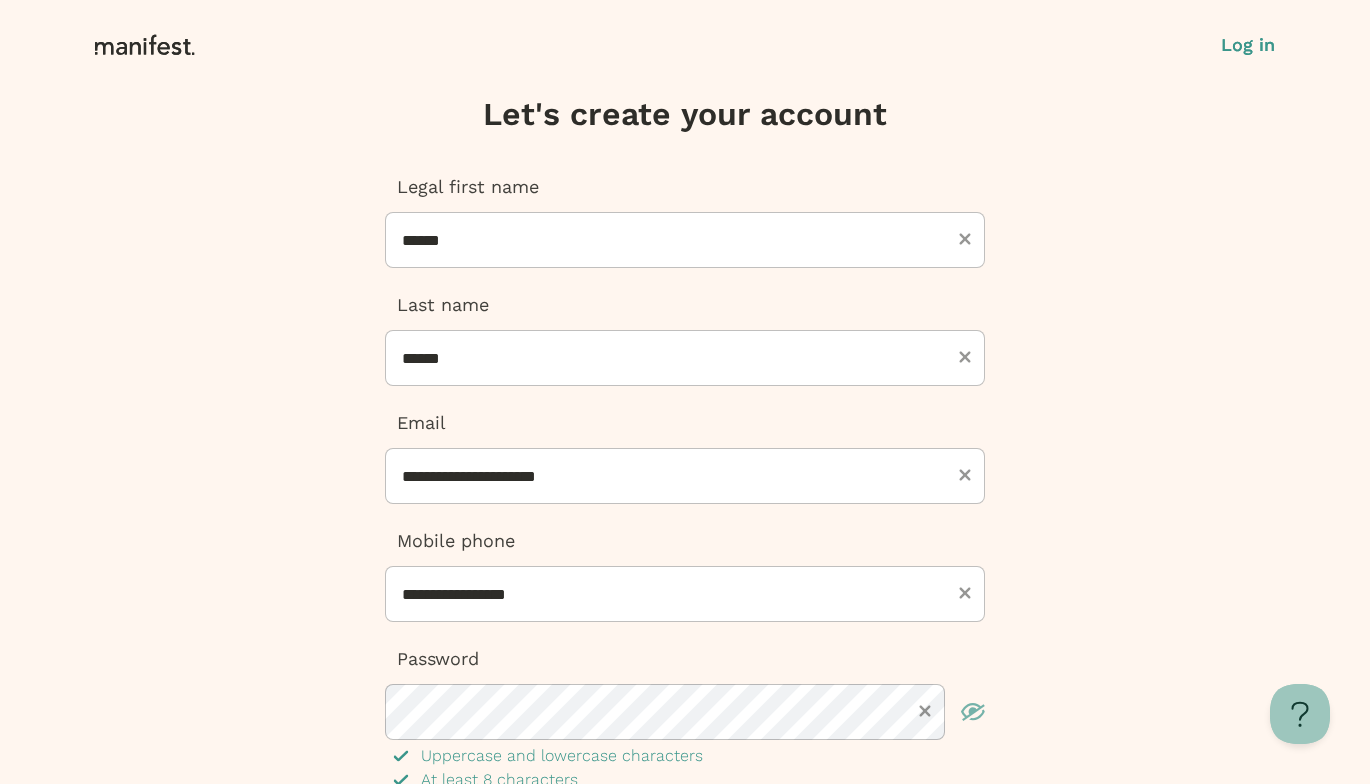 scroll, scrollTop: 0, scrollLeft: 0, axis: both 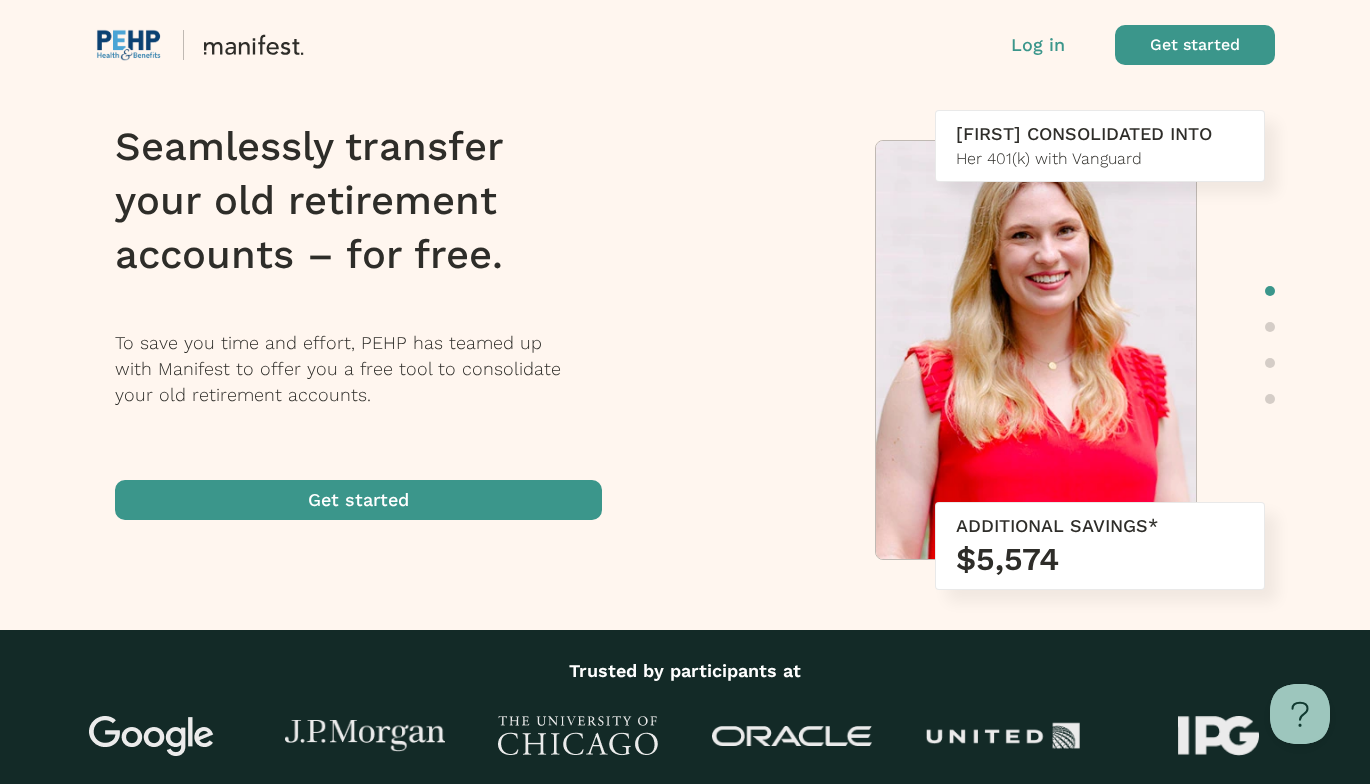 click at bounding box center [358, 500] 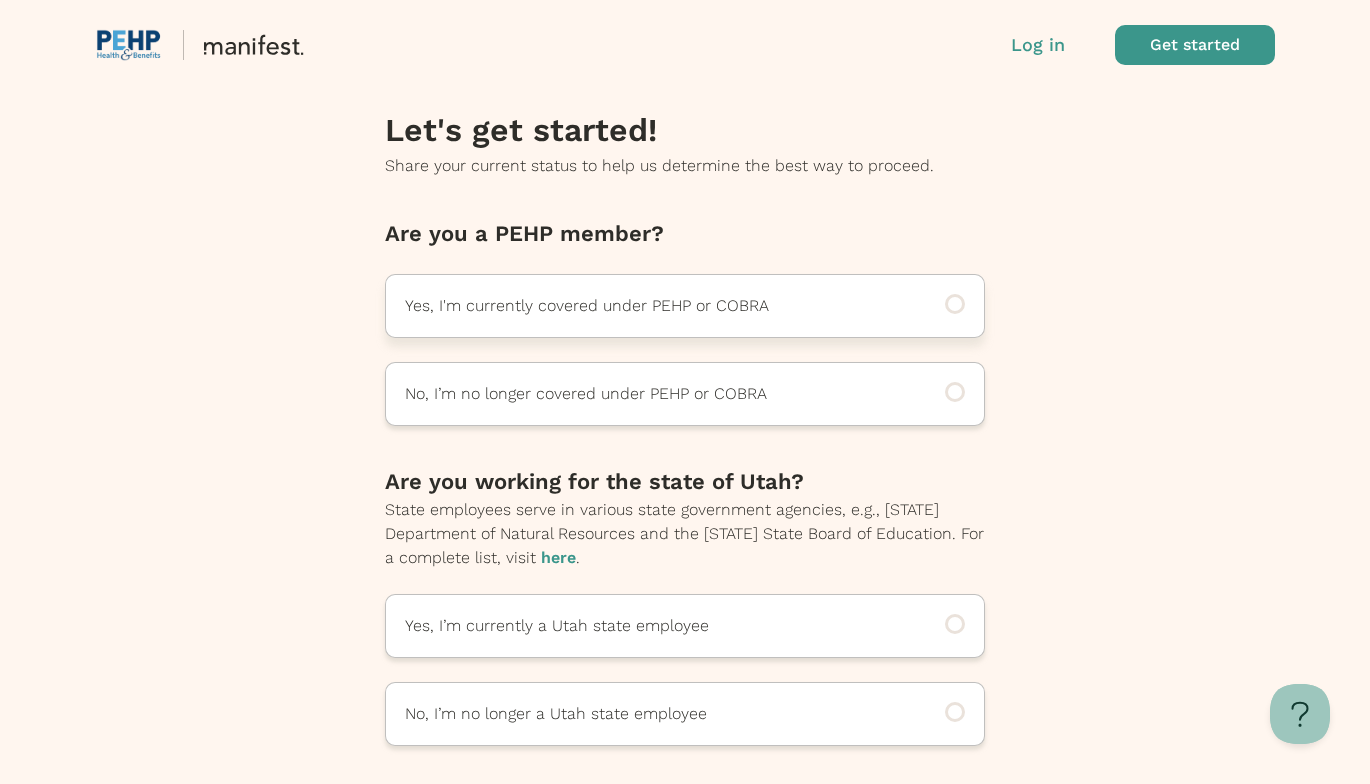 click on "Yes, I'm currently covered under PEHP or COBRA" at bounding box center [657, 306] 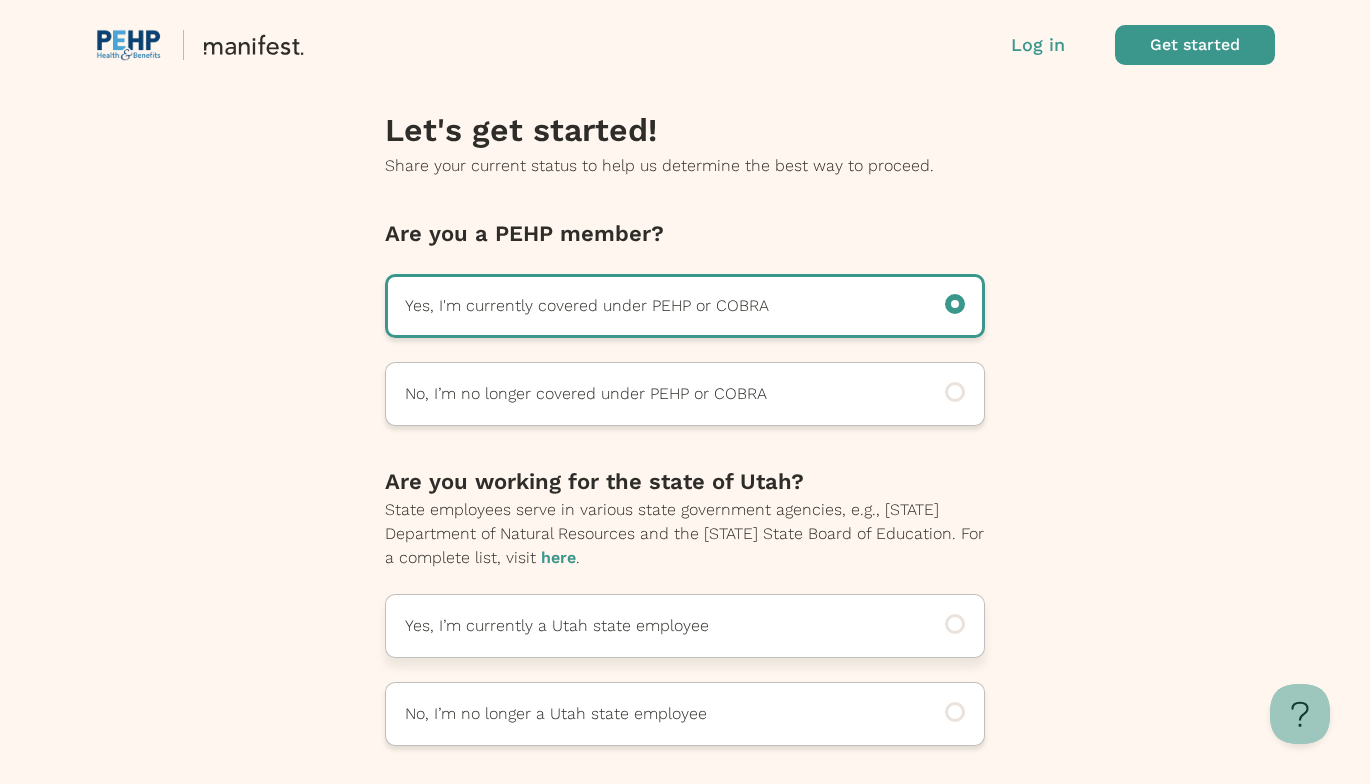 click on "Yes, I’m currently a Utah state employee" at bounding box center [657, 626] 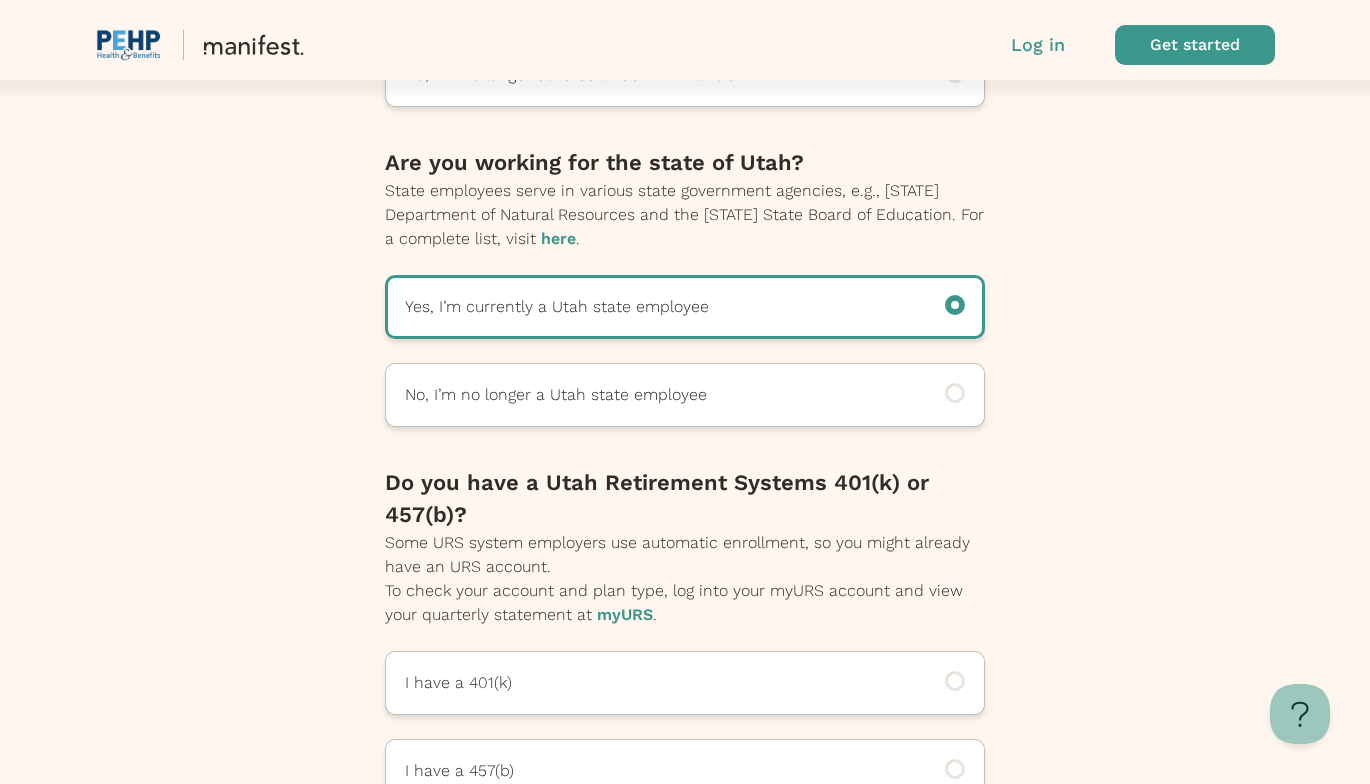 scroll, scrollTop: 531, scrollLeft: 0, axis: vertical 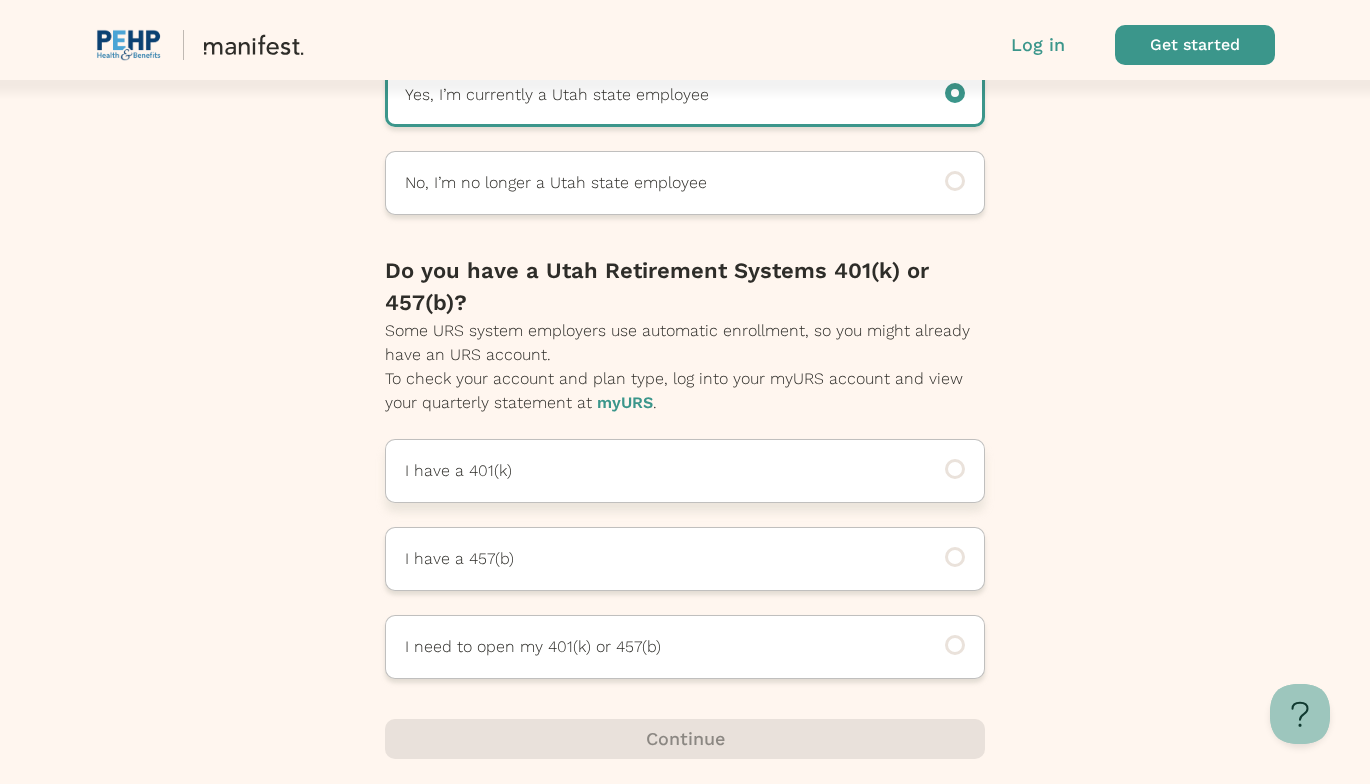 click on "I have a 401(k)" at bounding box center (657, 471) 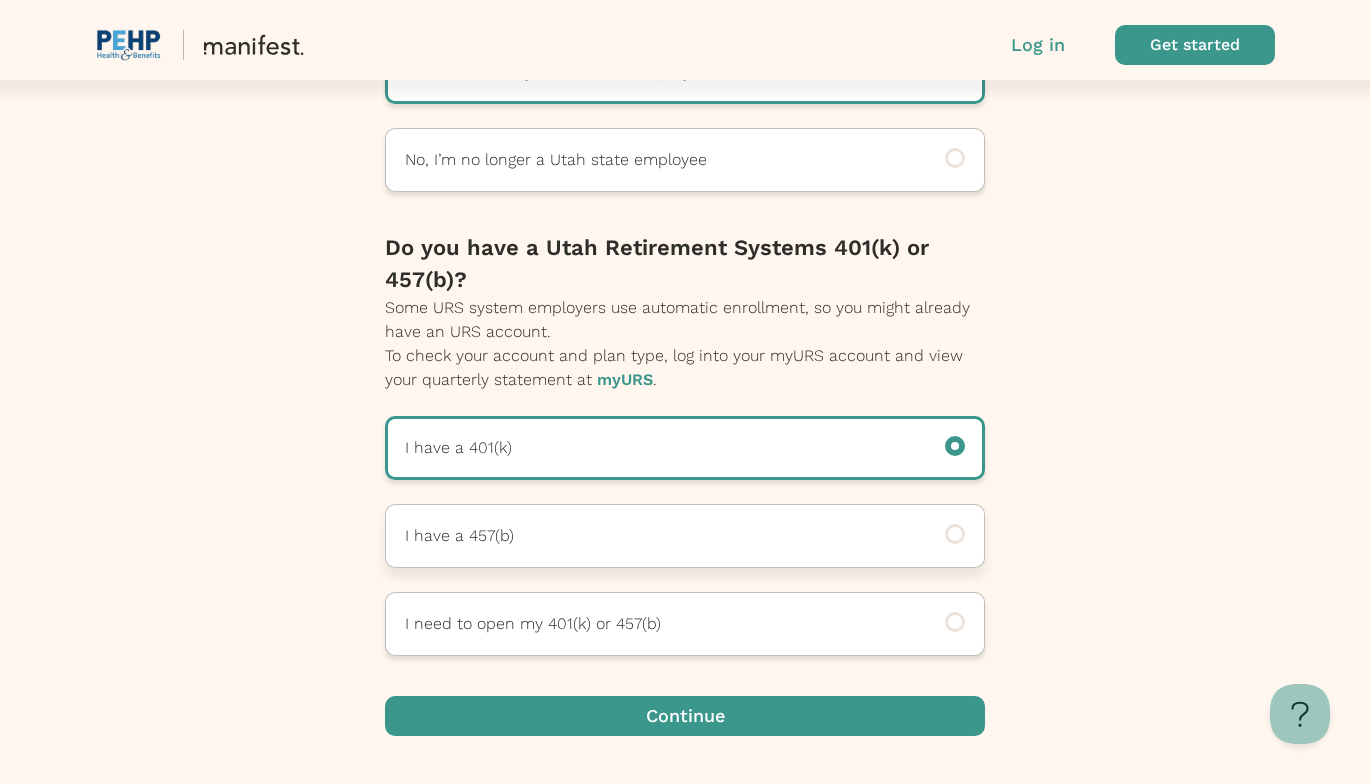 scroll, scrollTop: 566, scrollLeft: 0, axis: vertical 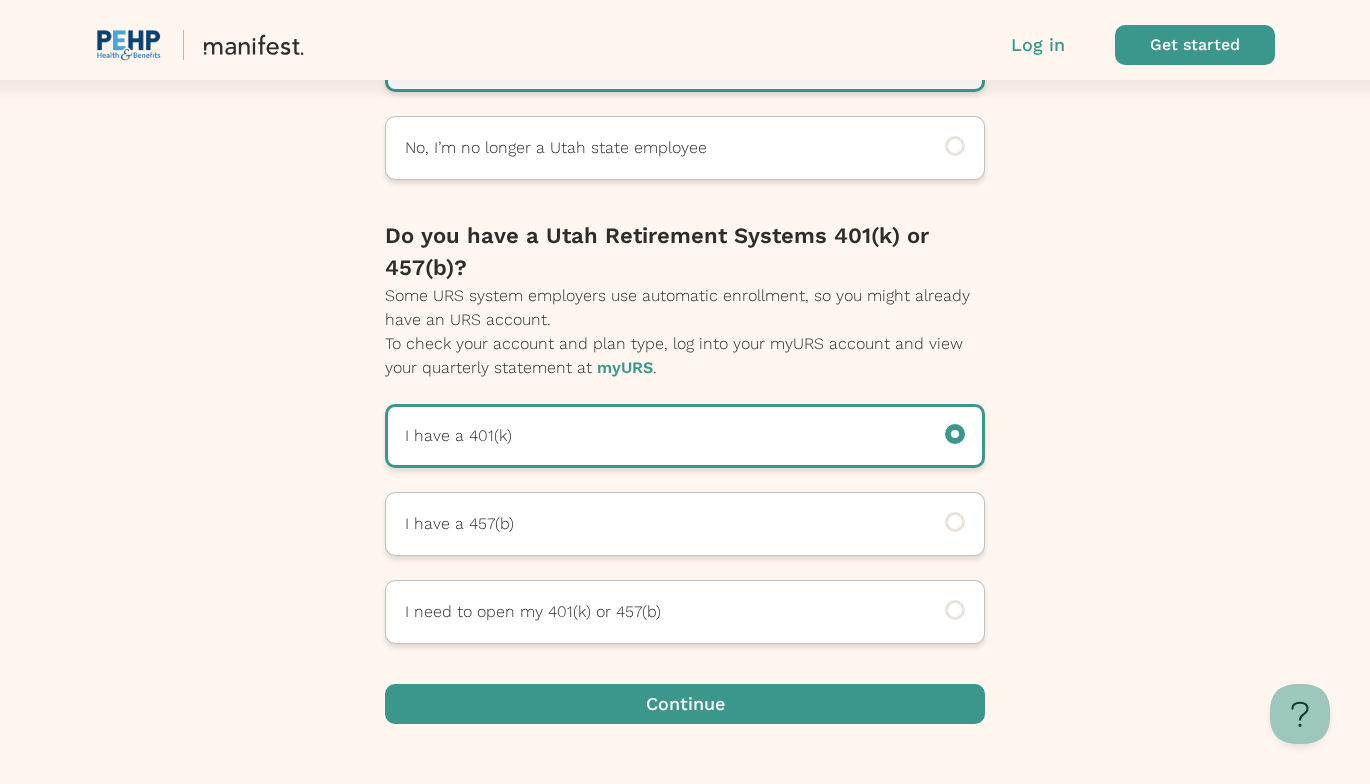 click at bounding box center [685, 704] 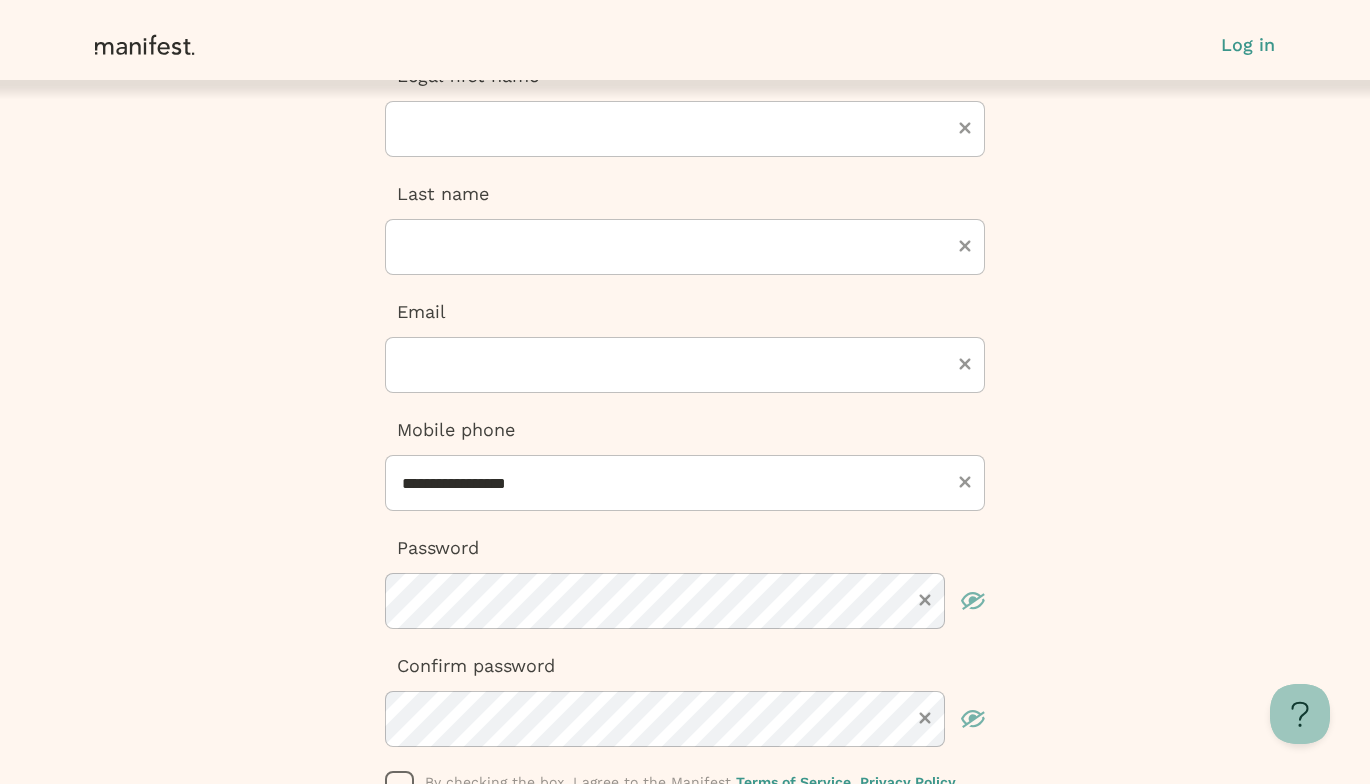 scroll, scrollTop: 0, scrollLeft: 0, axis: both 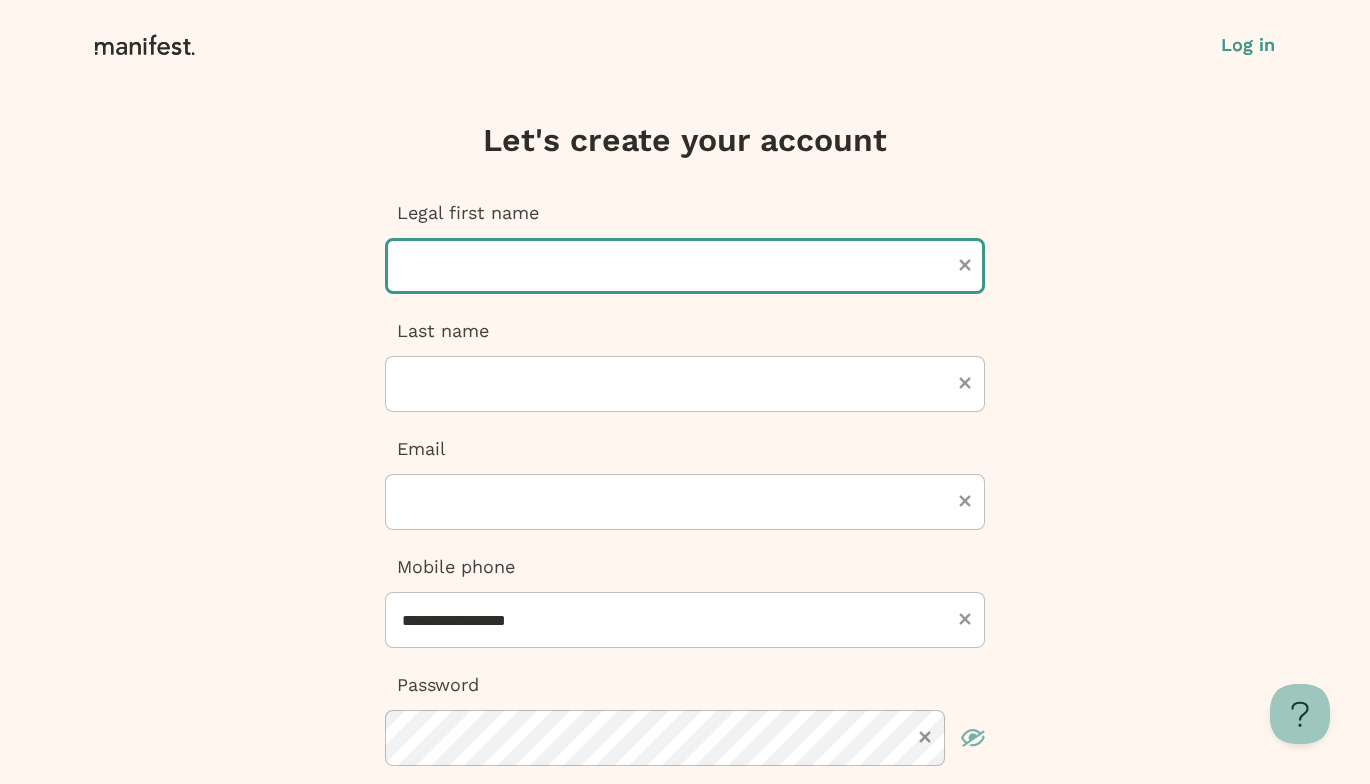 click at bounding box center (685, 266) 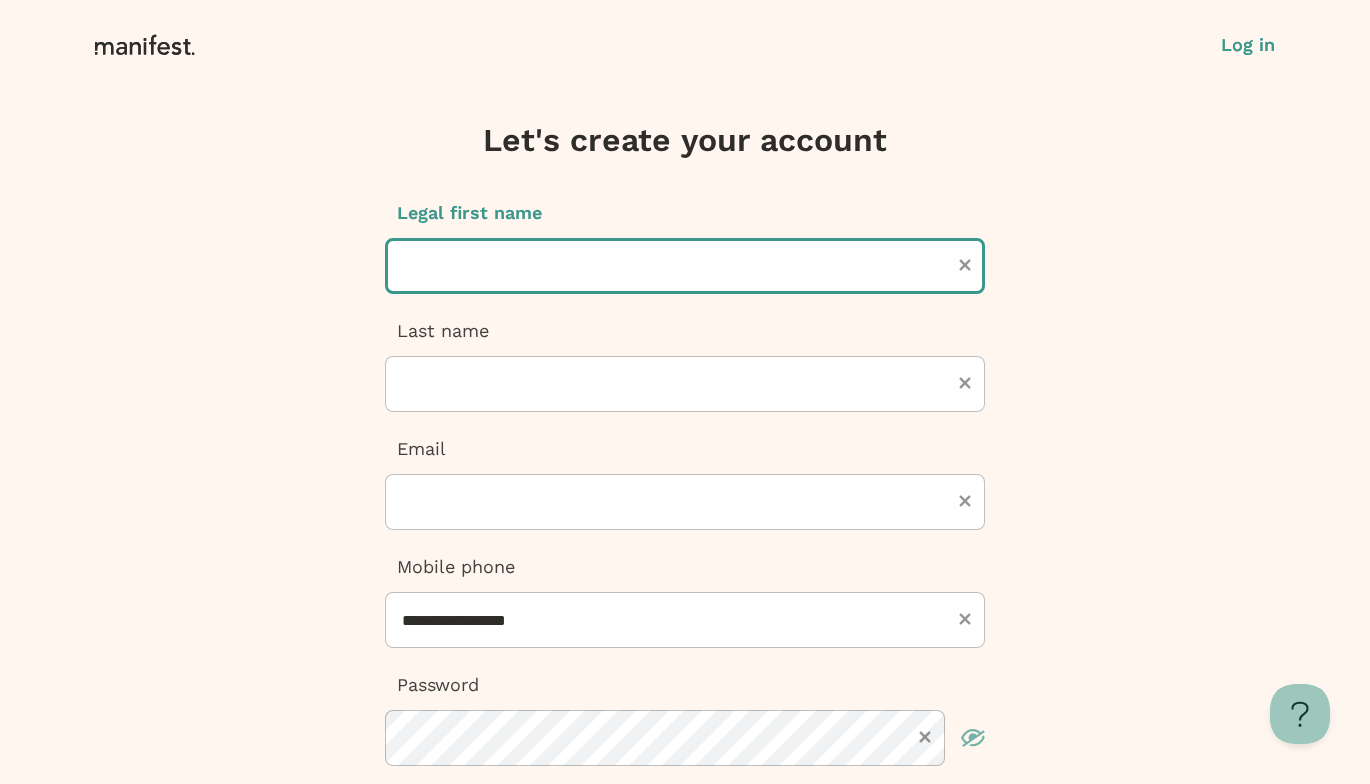 type on "******" 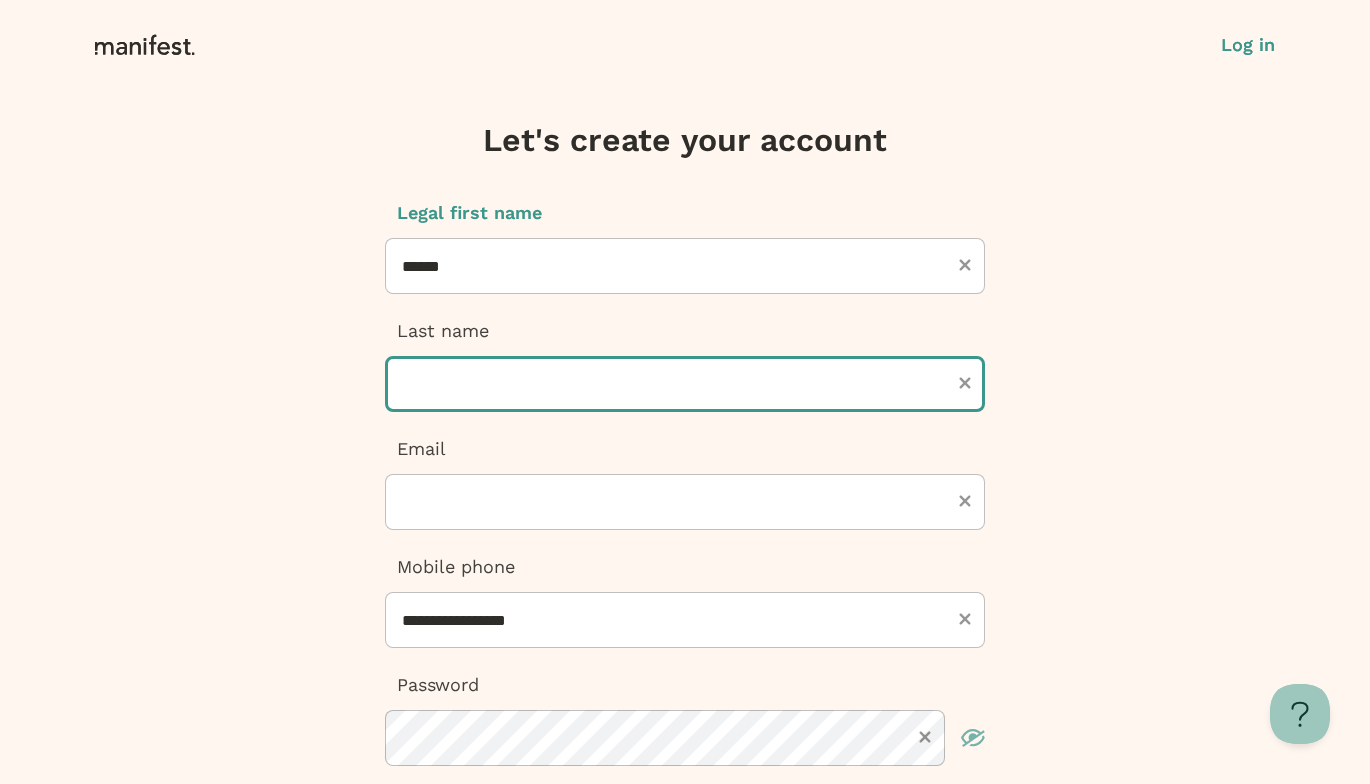 type on "******" 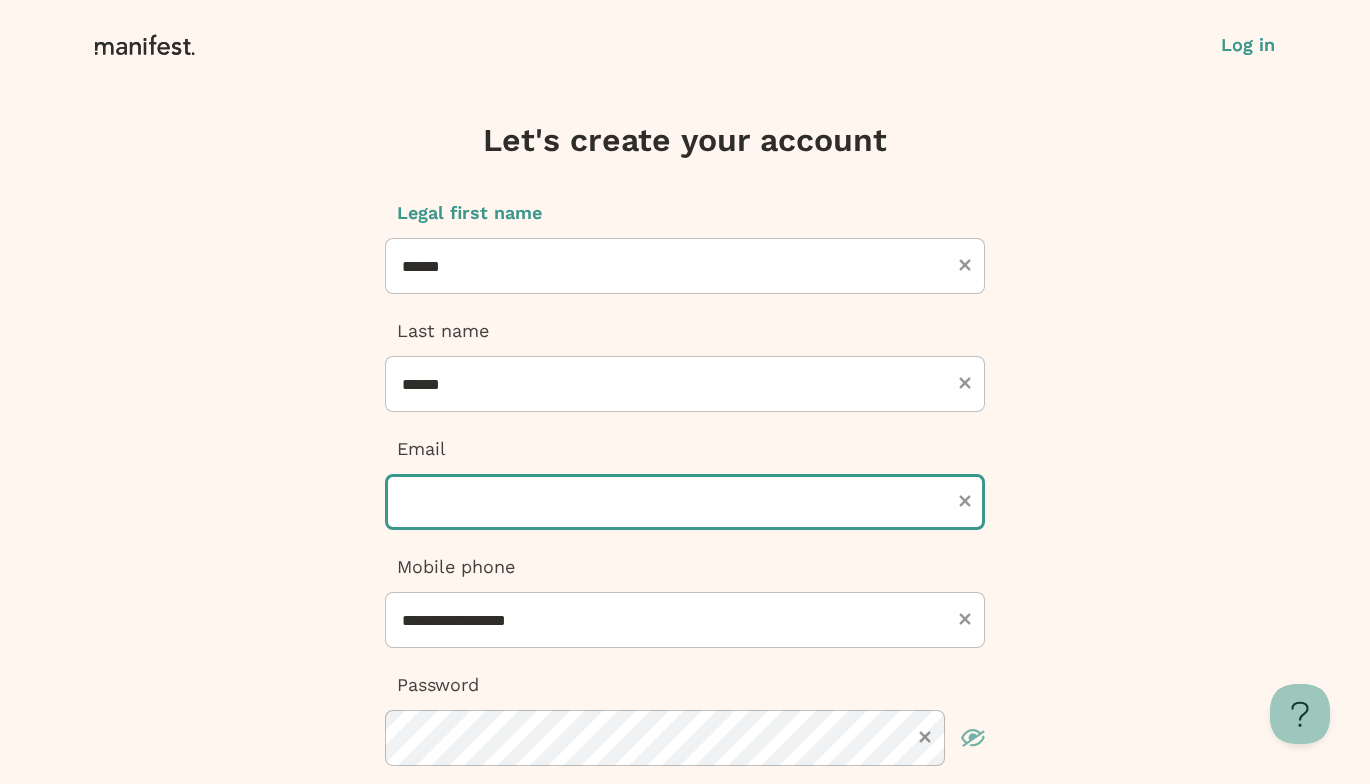 type on "**********" 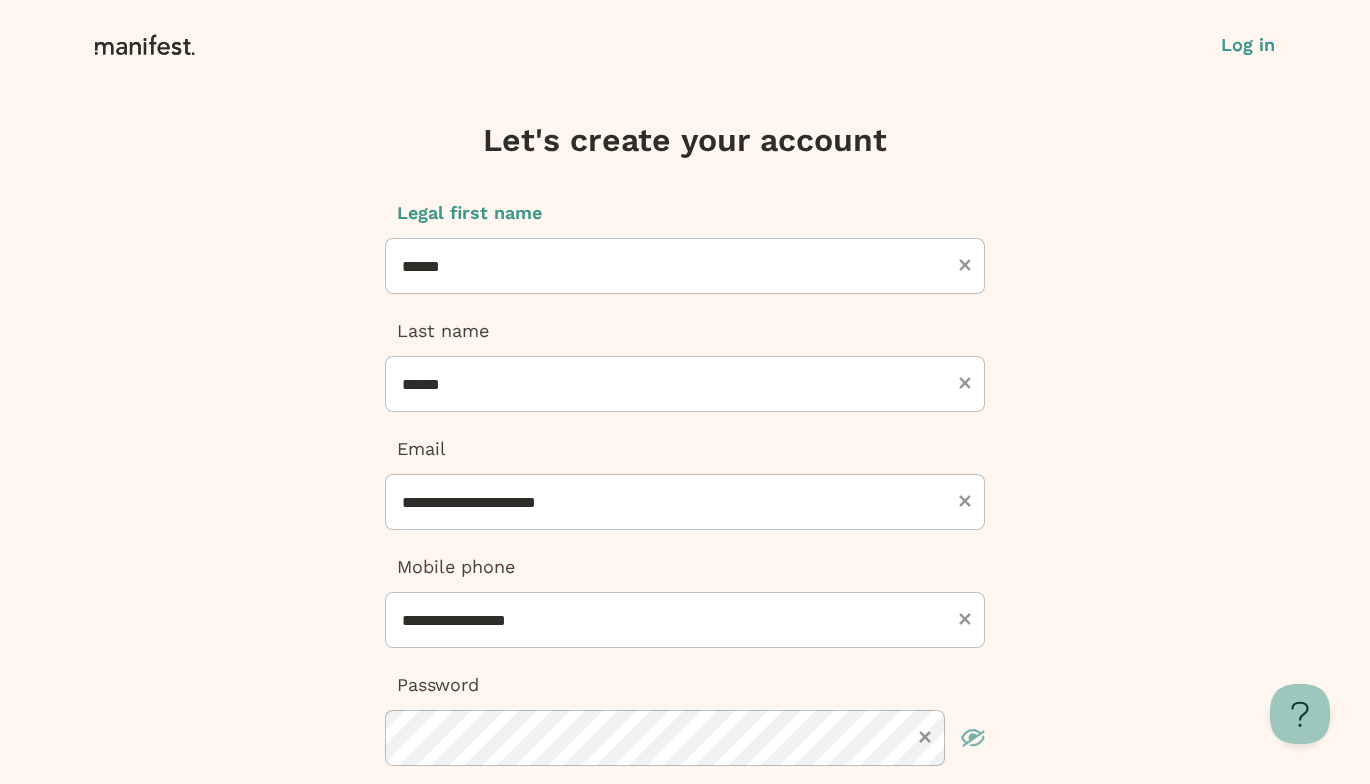 type on "**********" 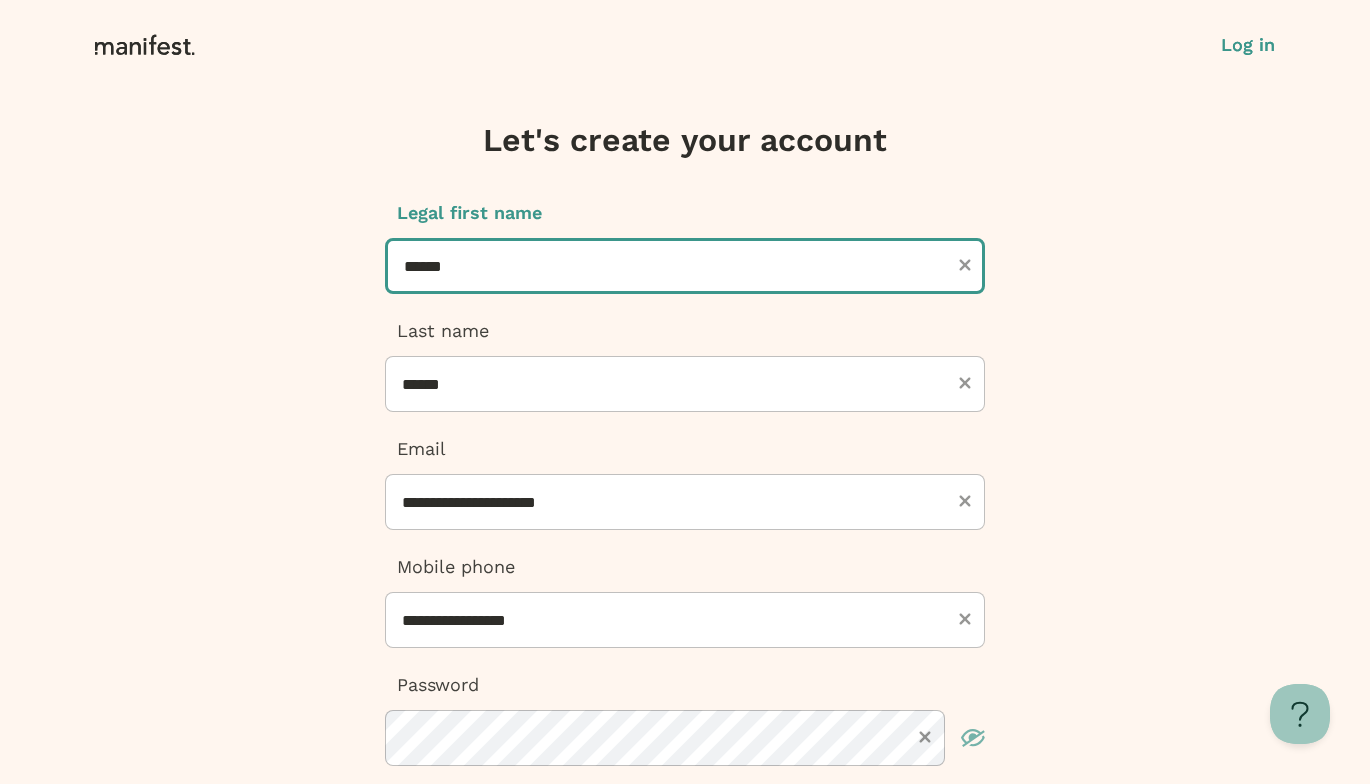 type on "**********" 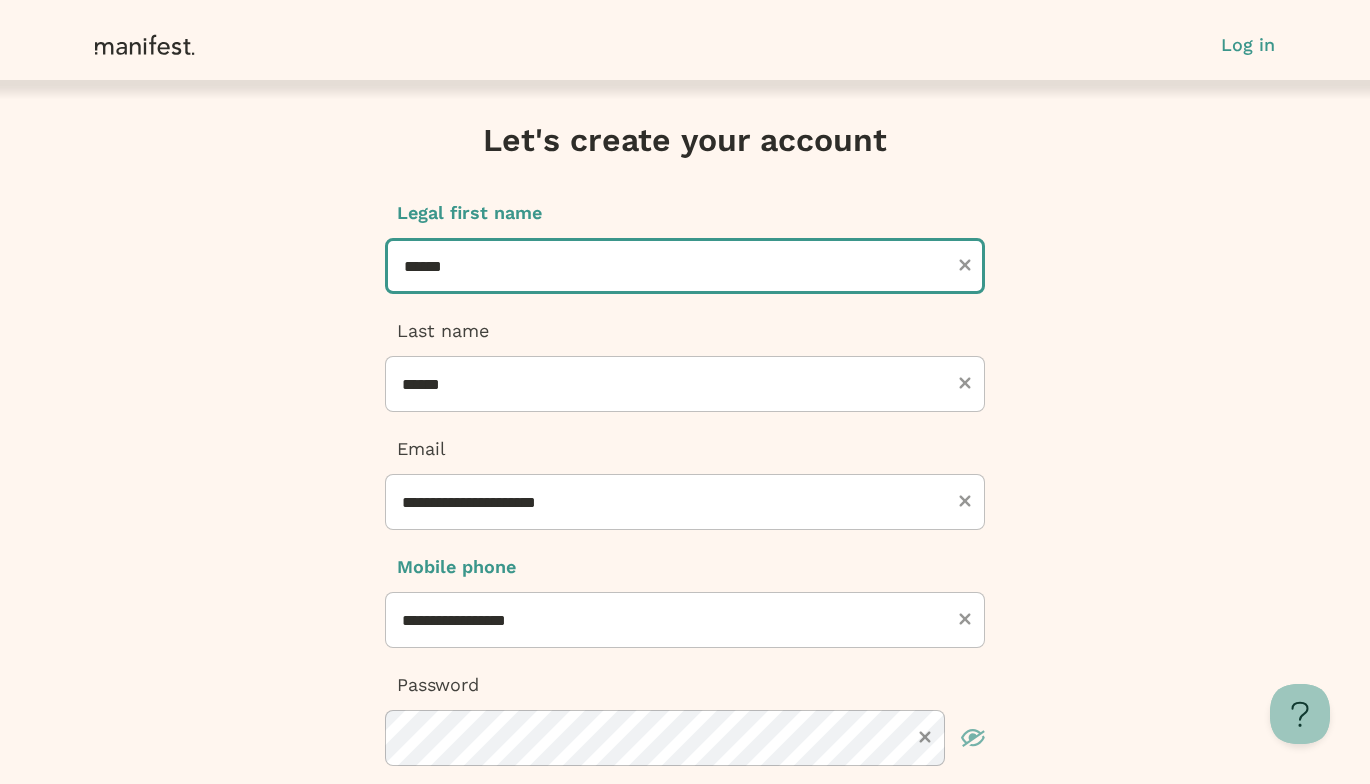 scroll, scrollTop: 233, scrollLeft: 0, axis: vertical 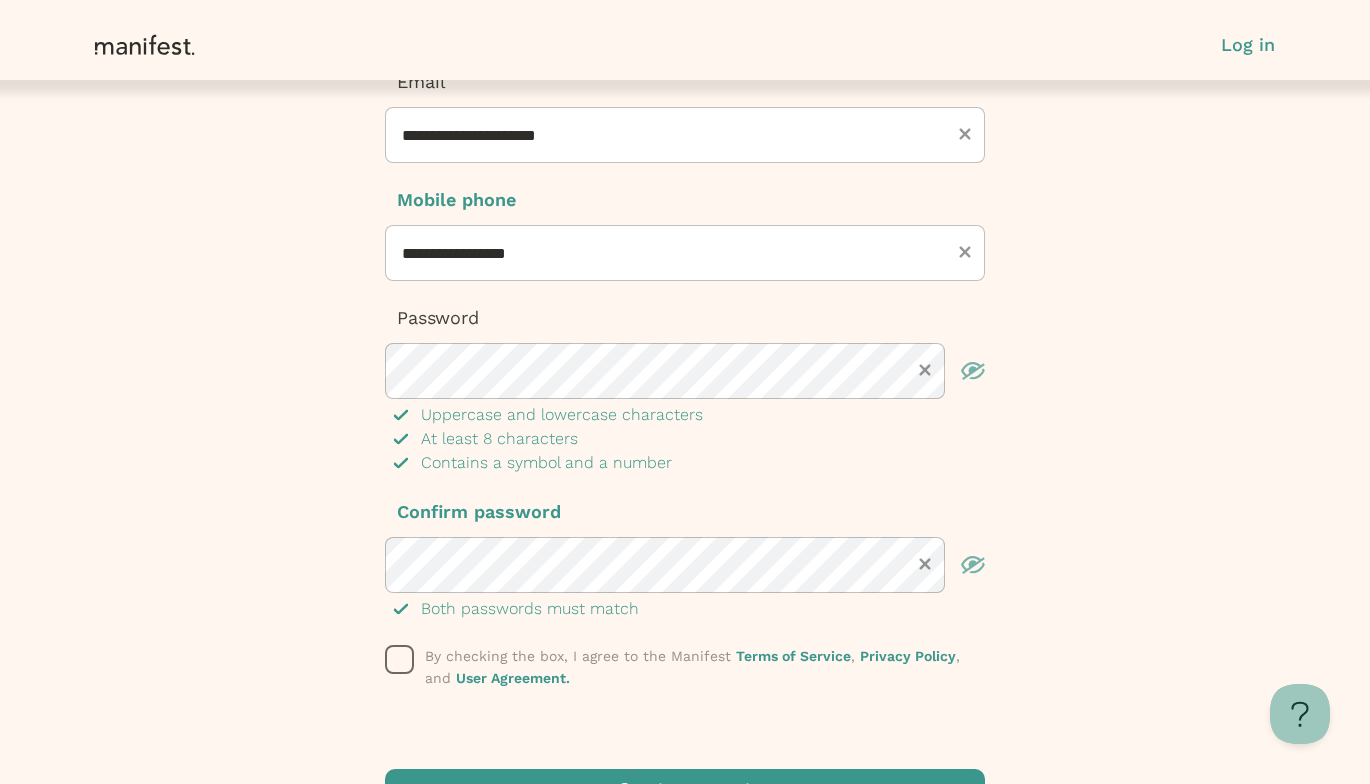 click 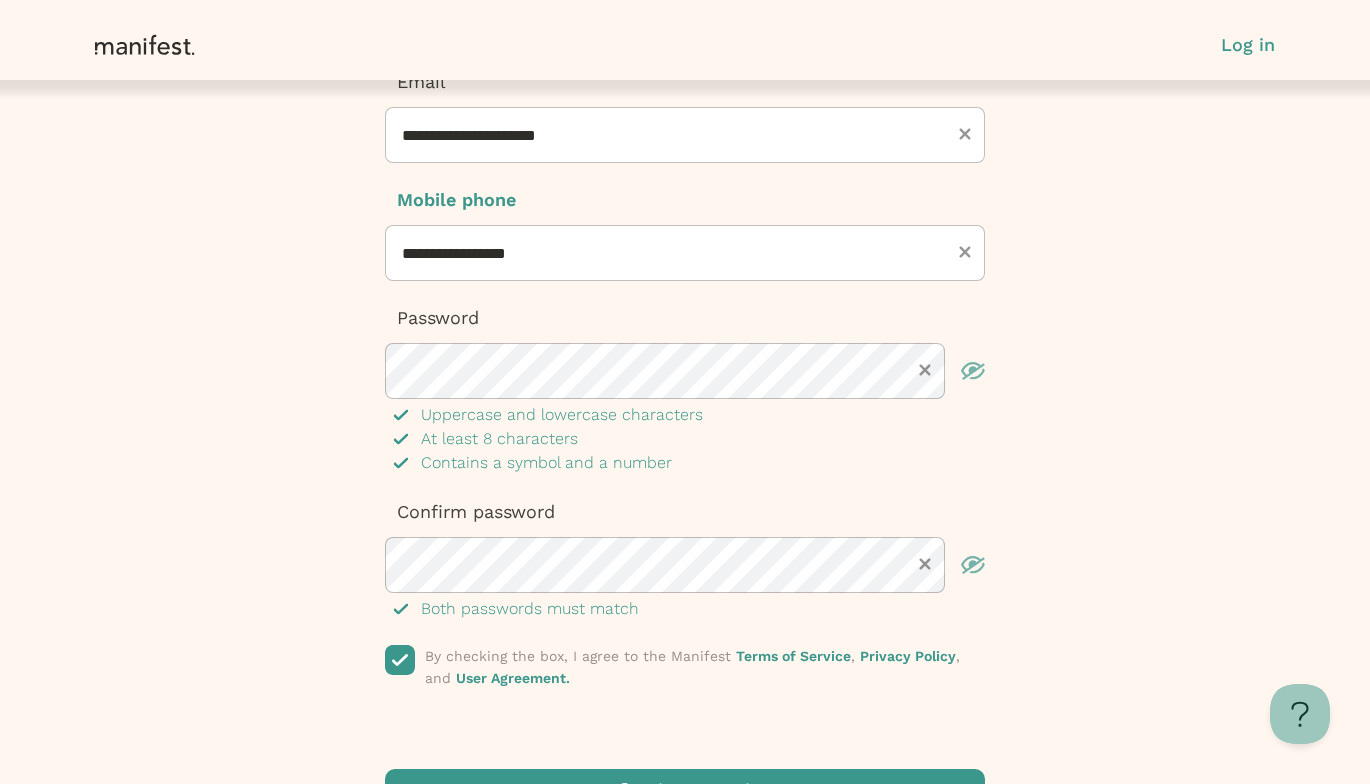 click at bounding box center (685, 789) 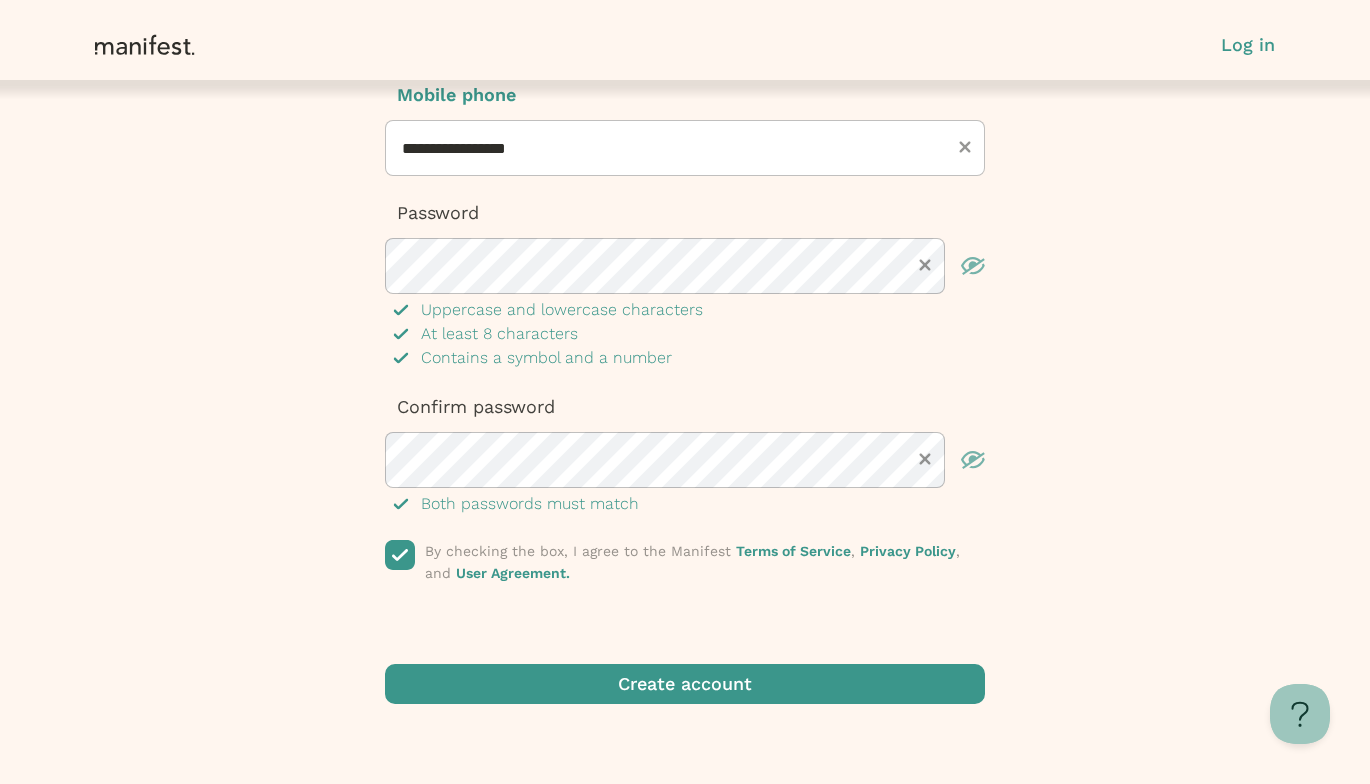 click at bounding box center [685, 684] 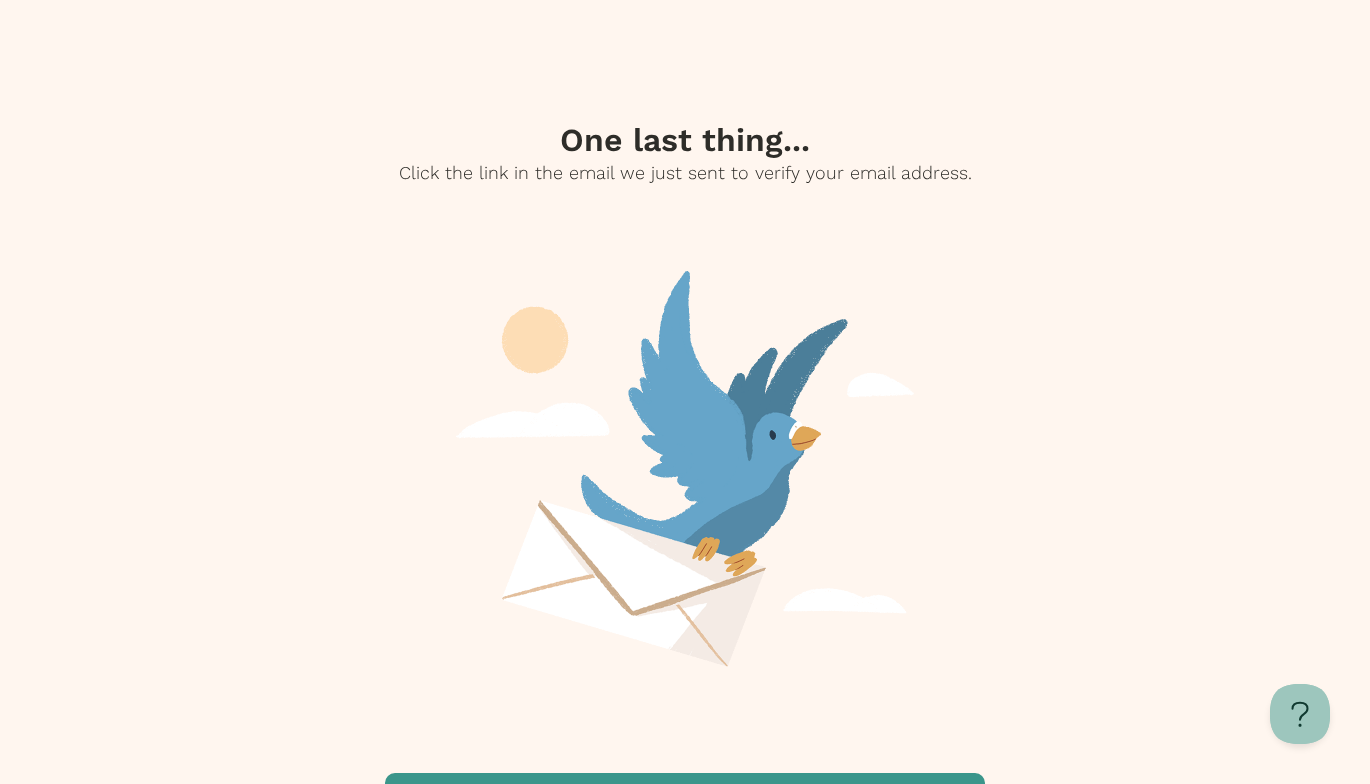 scroll, scrollTop: 173, scrollLeft: 0, axis: vertical 